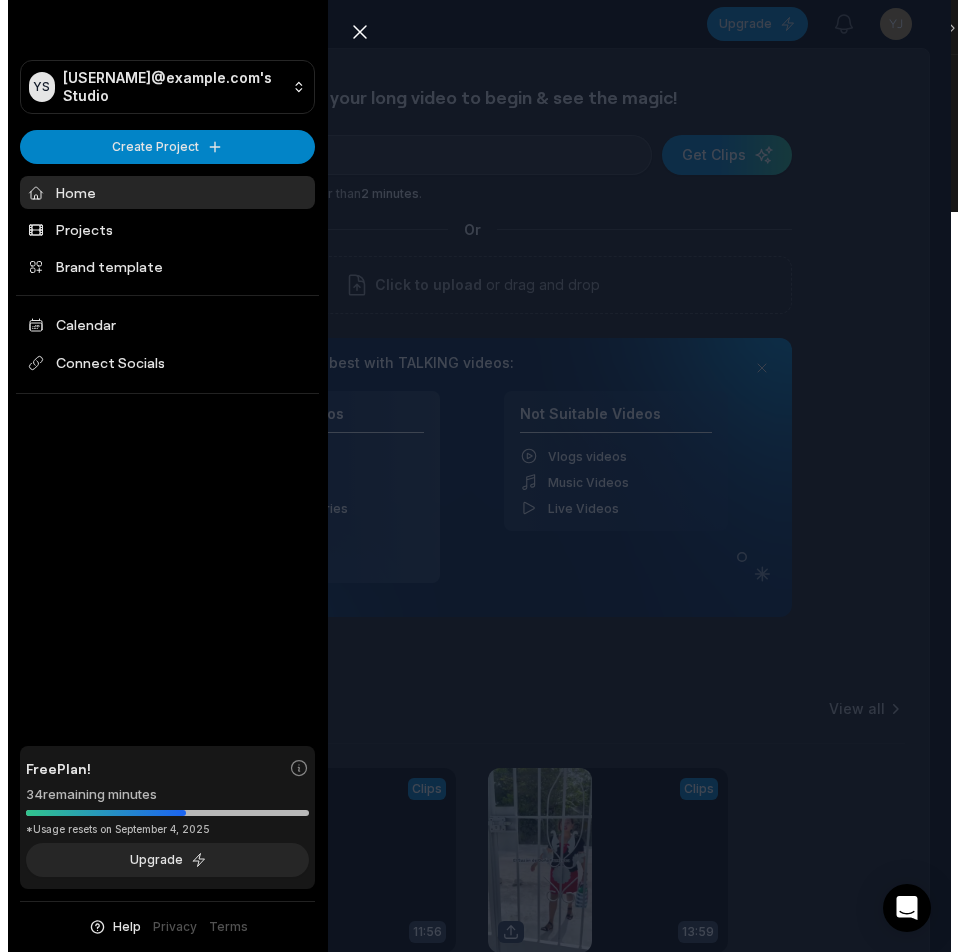 scroll, scrollTop: 0, scrollLeft: 0, axis: both 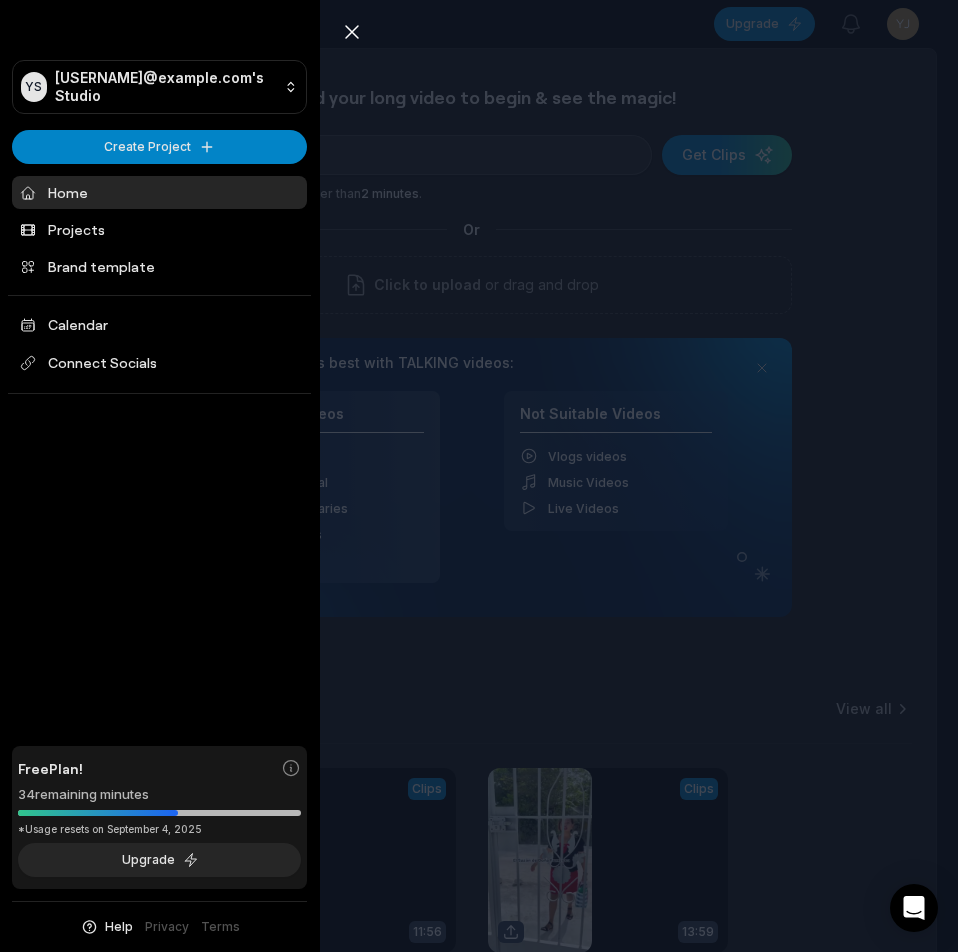 click on "Close sidebar YS [USERNAME]@example.com's Studio Create Project Home Projects Brand template Calendar Connect Socials Free Plan! 34 remaining minutes *Usage resets on September 4, 2025 Upgrade Help Privacy Terms" at bounding box center (479, 476) 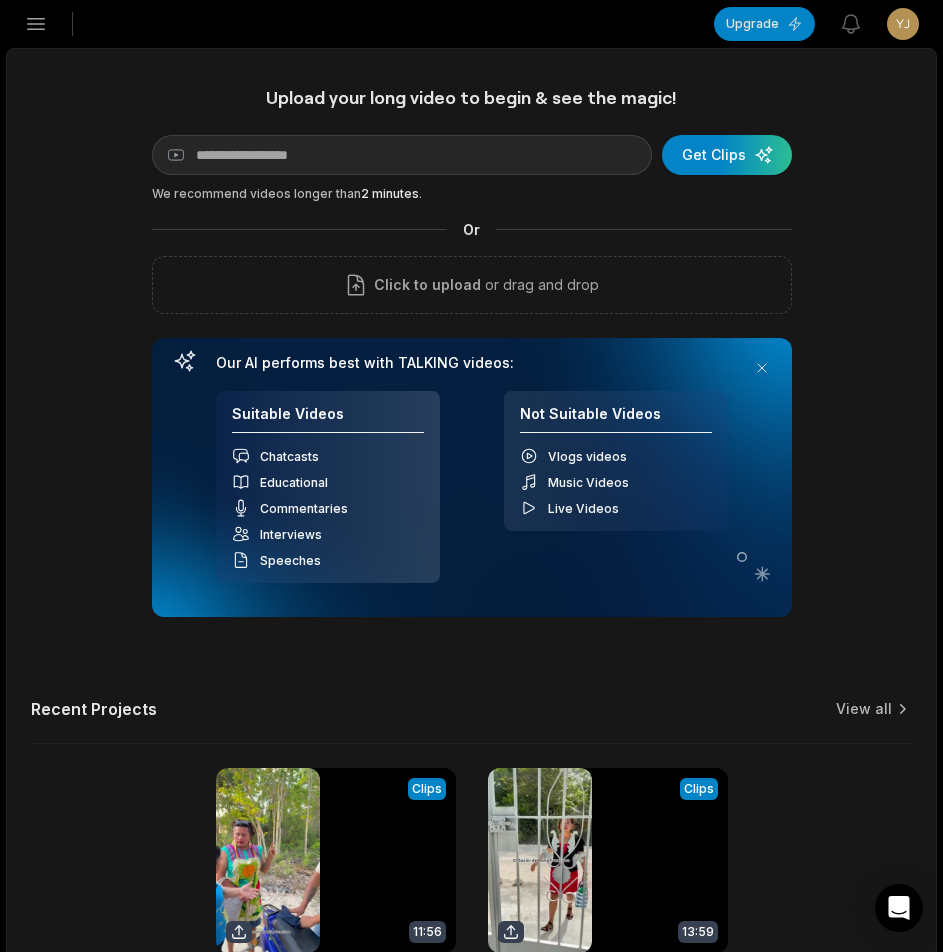 click at bounding box center [397, 24] 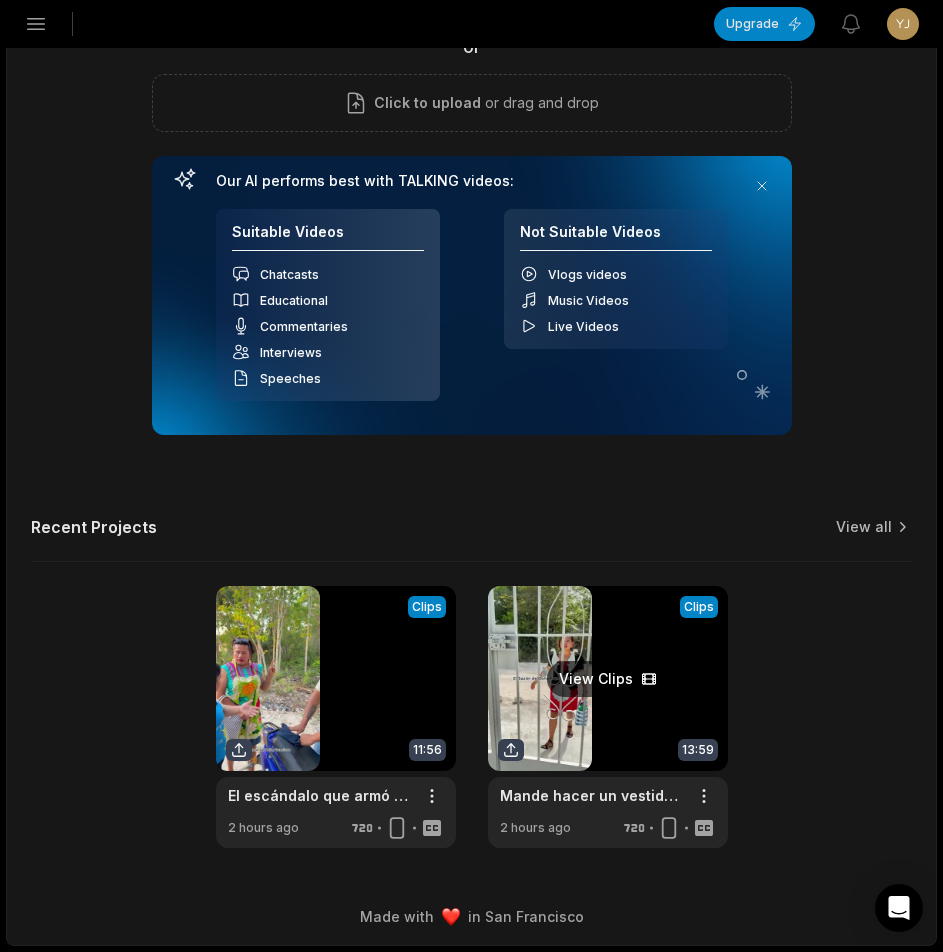 click at bounding box center [608, 717] 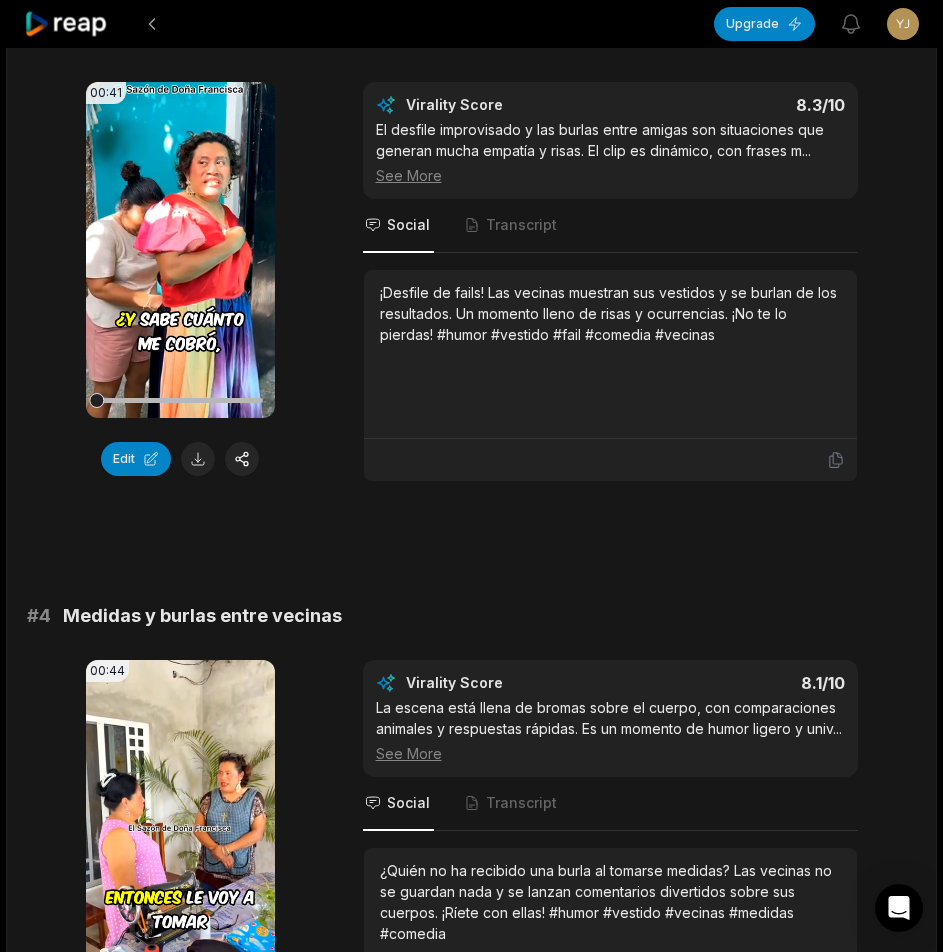 scroll, scrollTop: 5196, scrollLeft: 0, axis: vertical 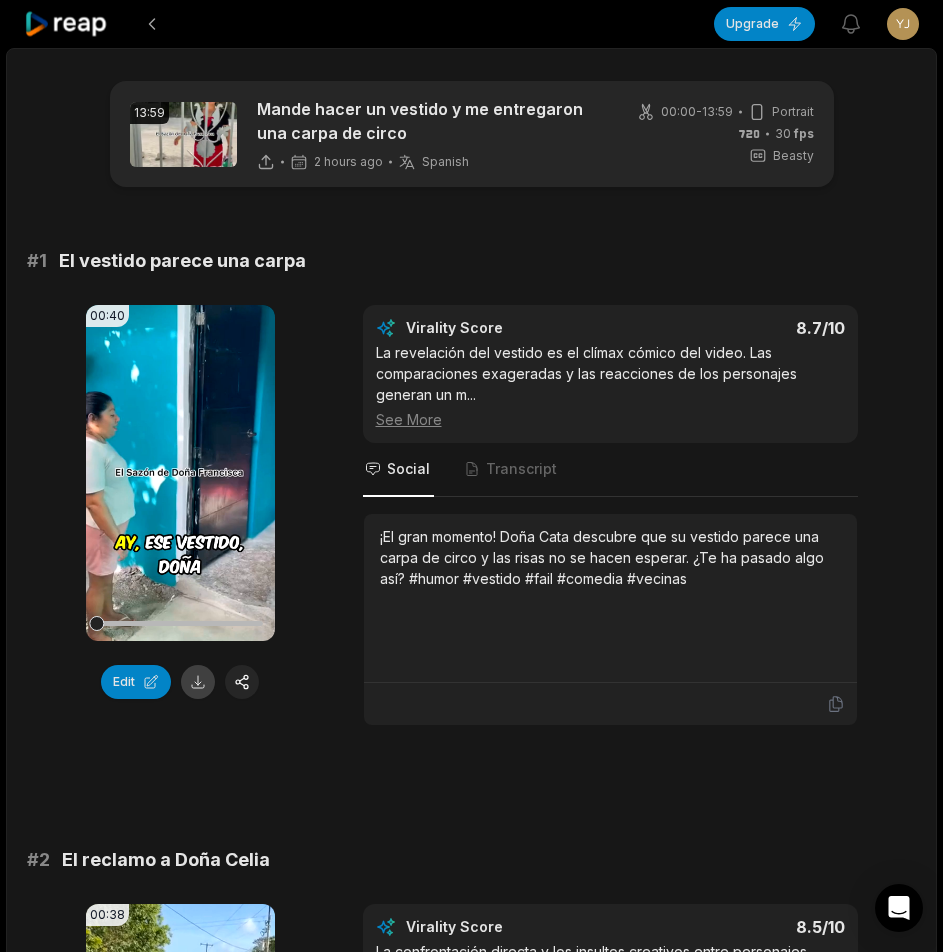 click at bounding box center (198, 682) 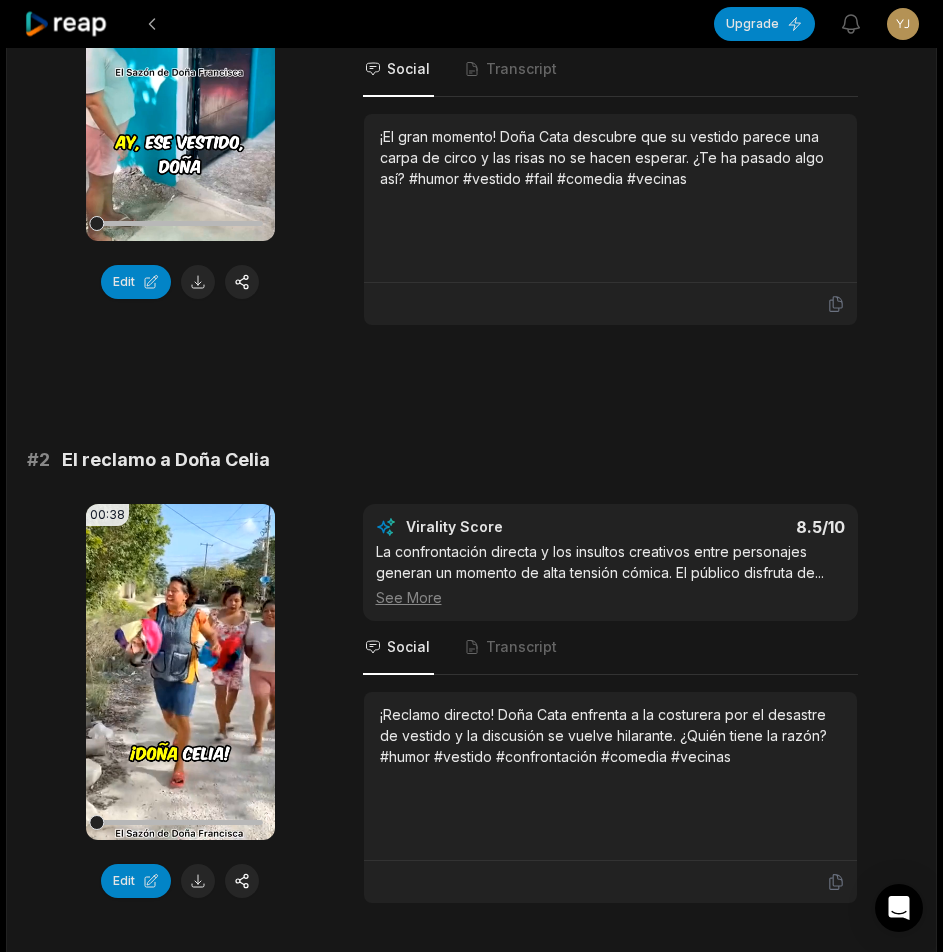 scroll, scrollTop: 600, scrollLeft: 0, axis: vertical 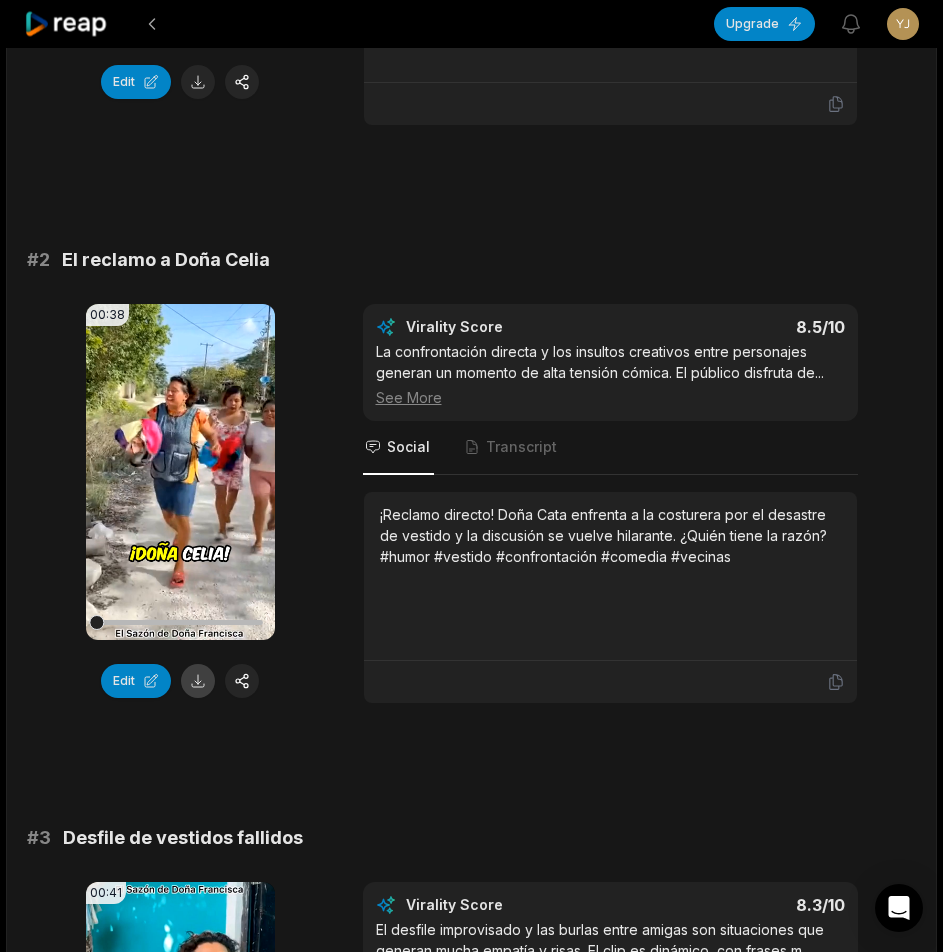 click at bounding box center [198, 681] 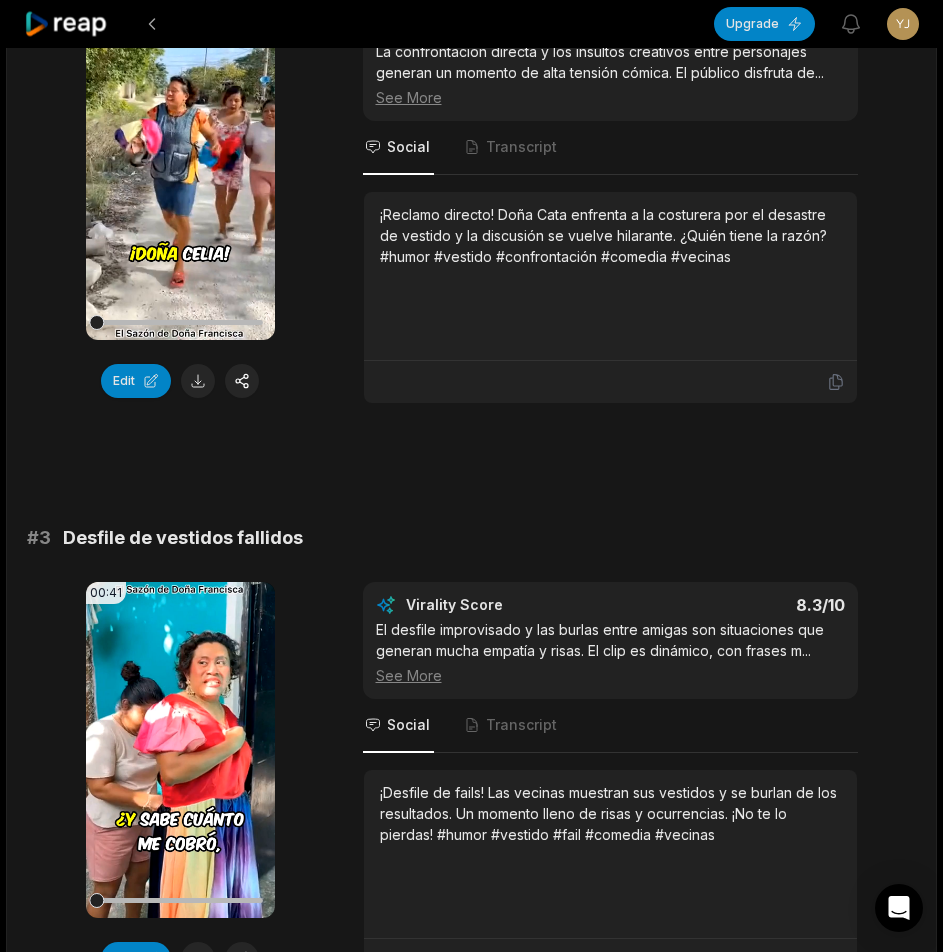 scroll, scrollTop: 1100, scrollLeft: 0, axis: vertical 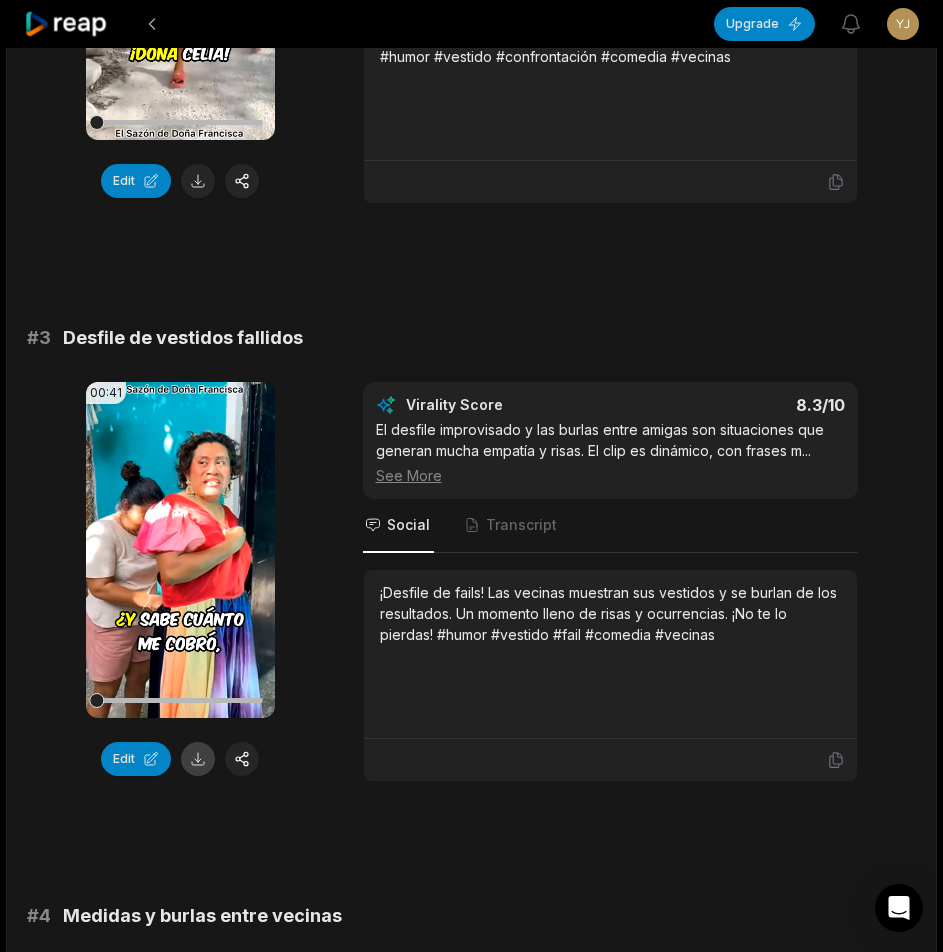 click at bounding box center (198, 759) 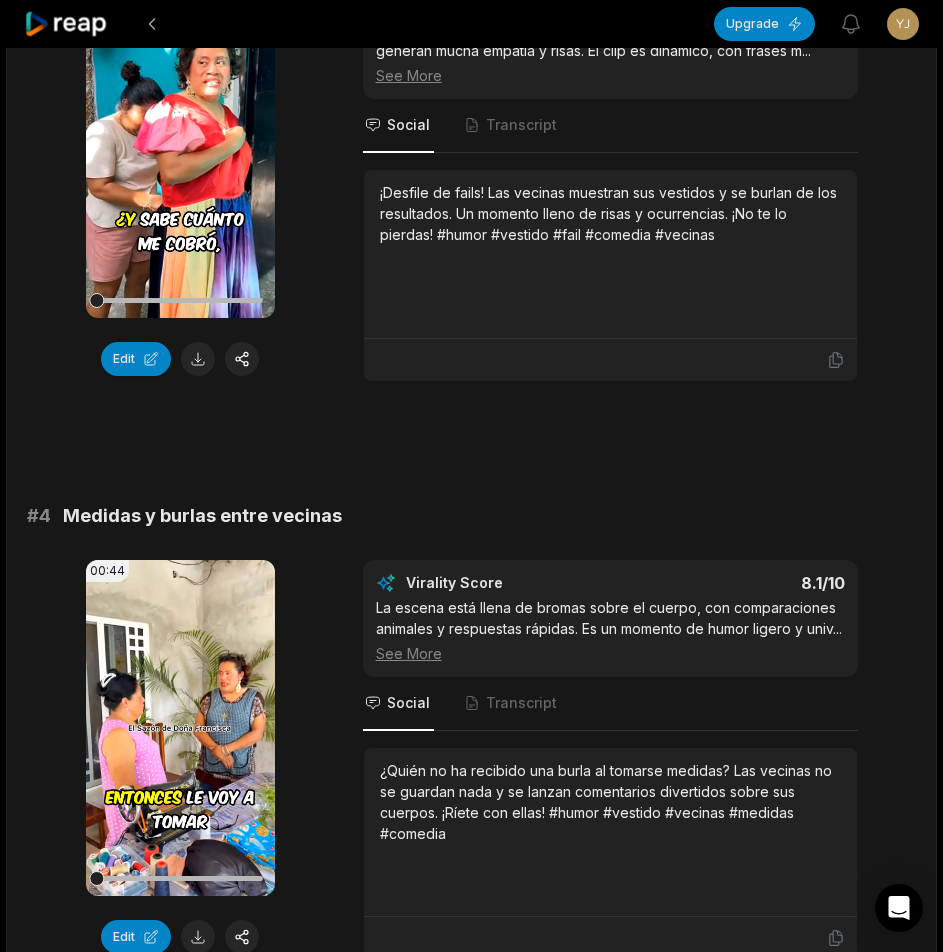 scroll, scrollTop: 1700, scrollLeft: 0, axis: vertical 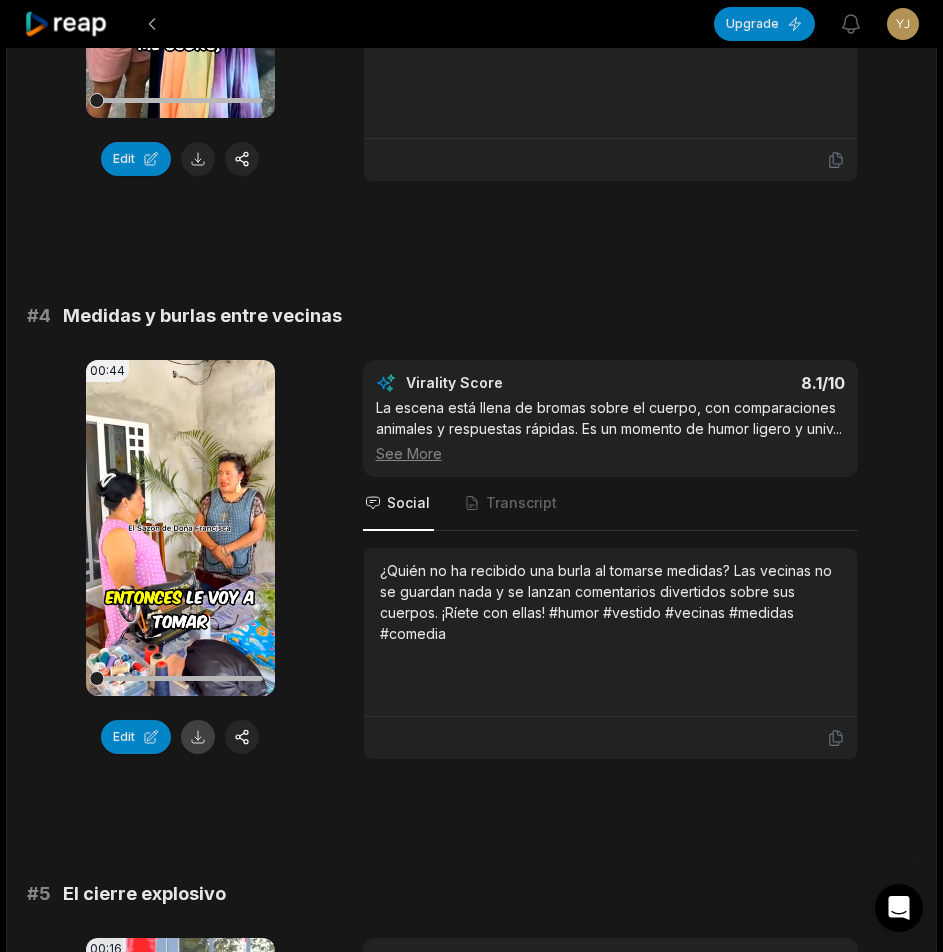 click at bounding box center [198, 737] 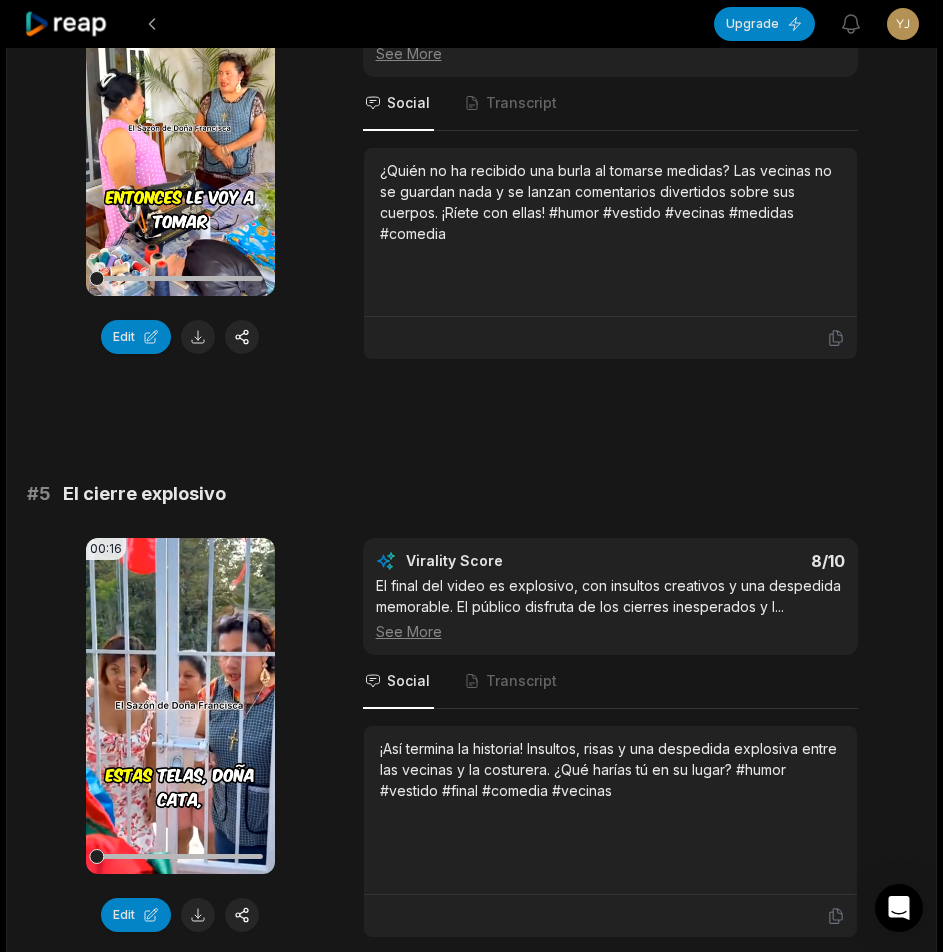 scroll, scrollTop: 2400, scrollLeft: 0, axis: vertical 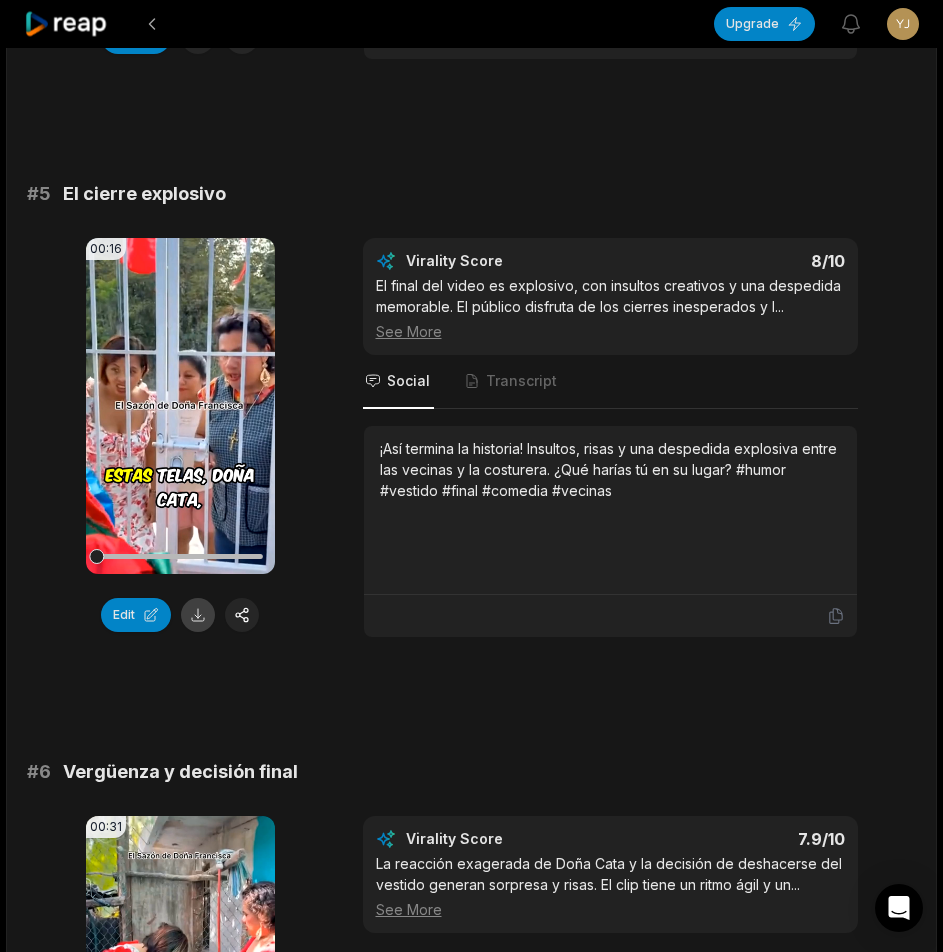 click at bounding box center [198, 615] 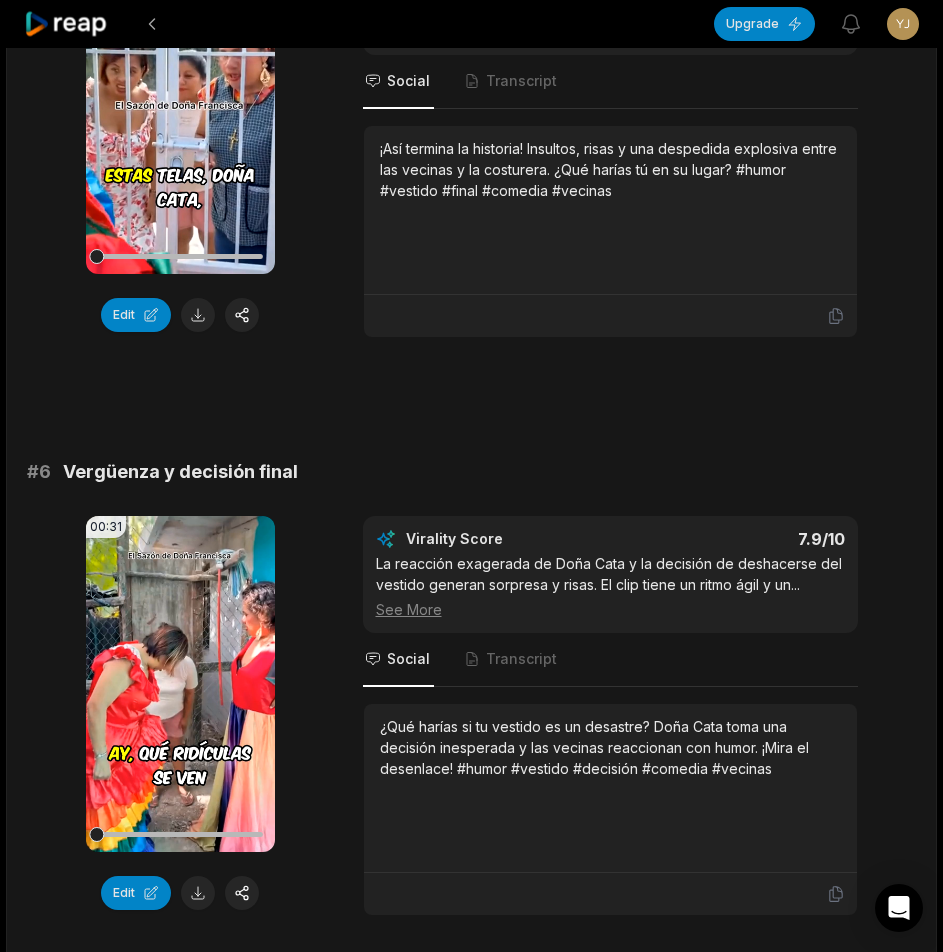 scroll, scrollTop: 2900, scrollLeft: 0, axis: vertical 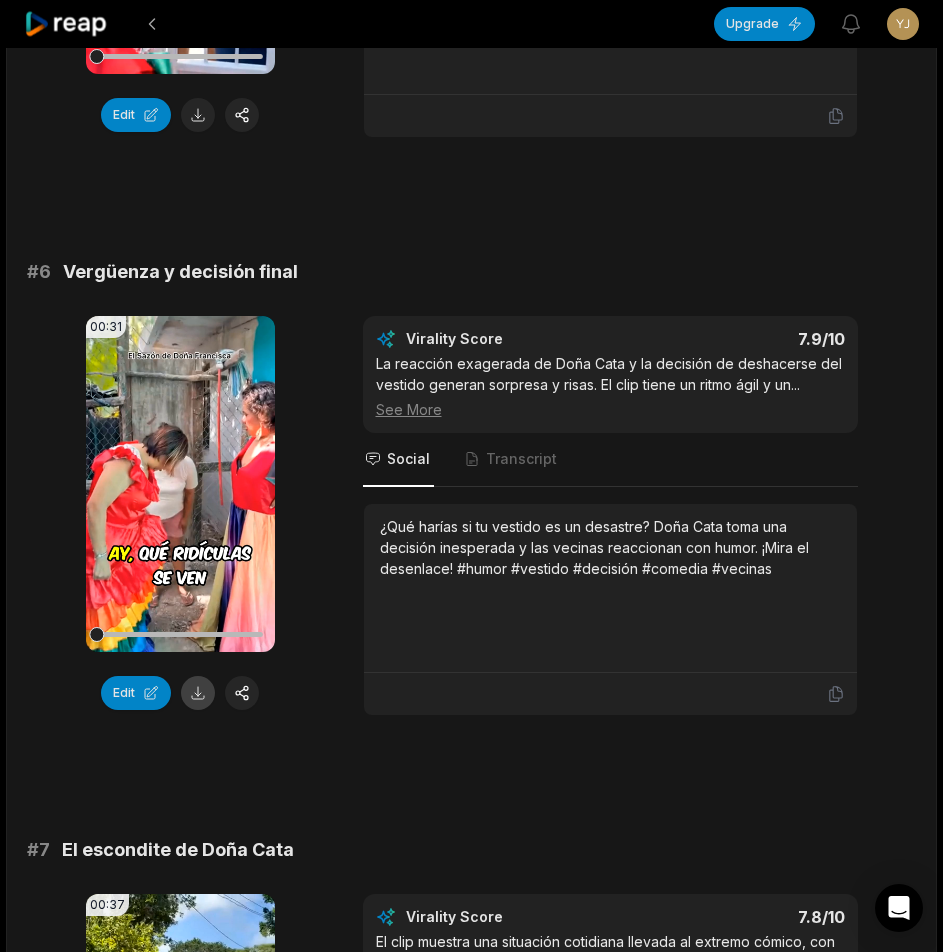 click at bounding box center (198, 693) 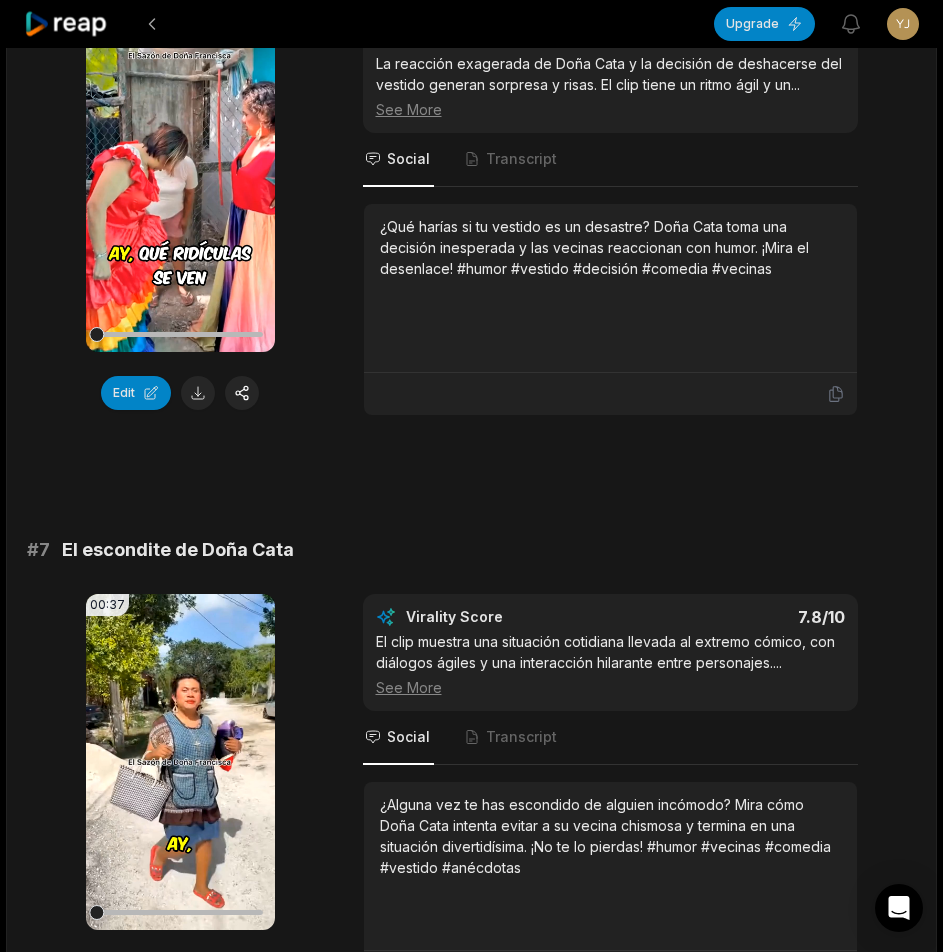 scroll, scrollTop: 3400, scrollLeft: 0, axis: vertical 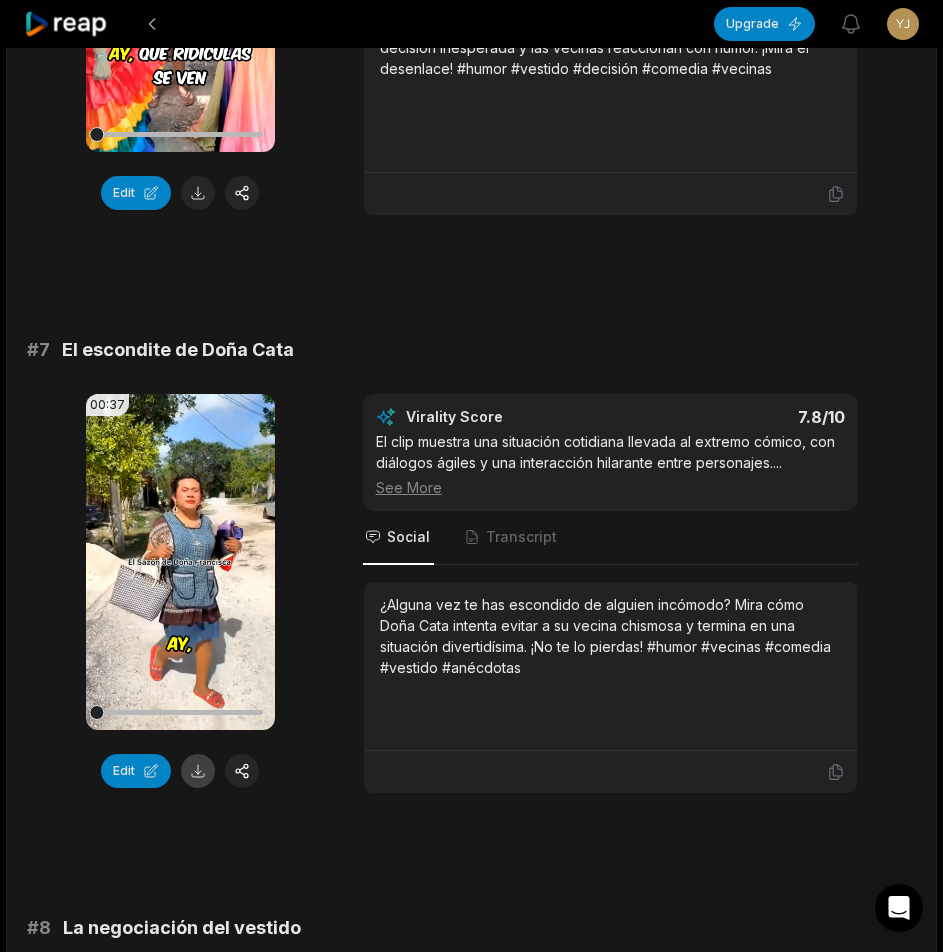 click at bounding box center [198, 771] 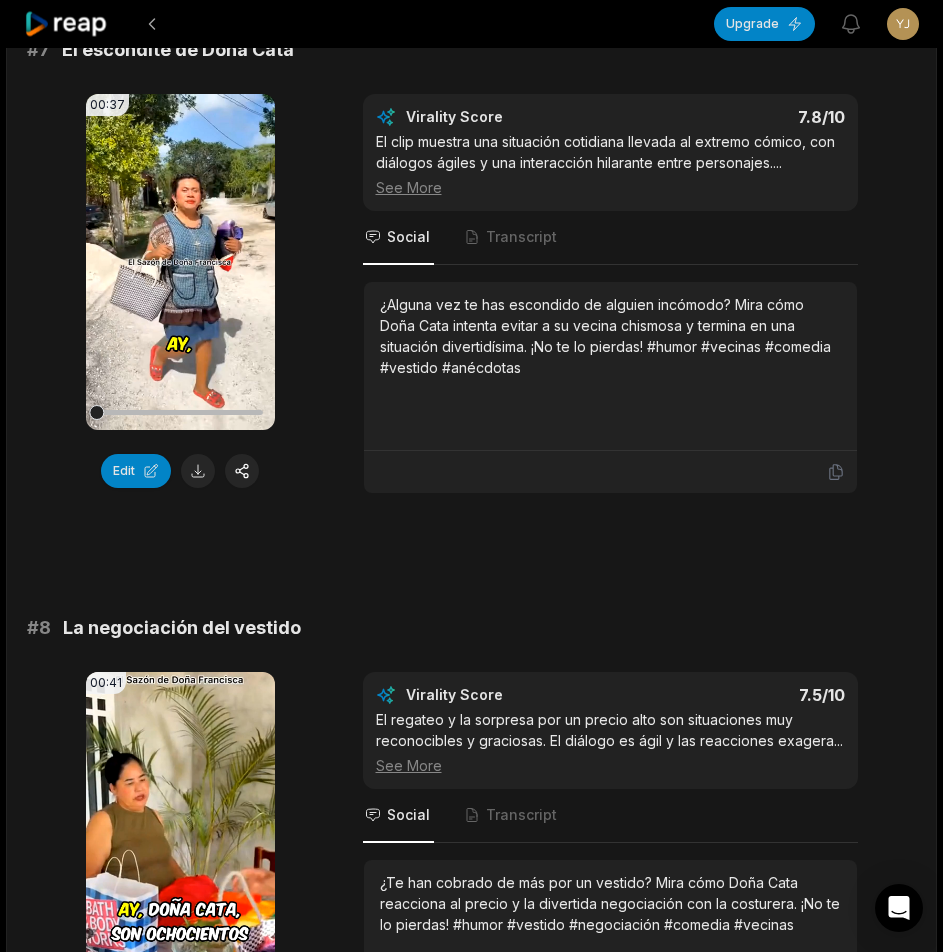 scroll, scrollTop: 4000, scrollLeft: 0, axis: vertical 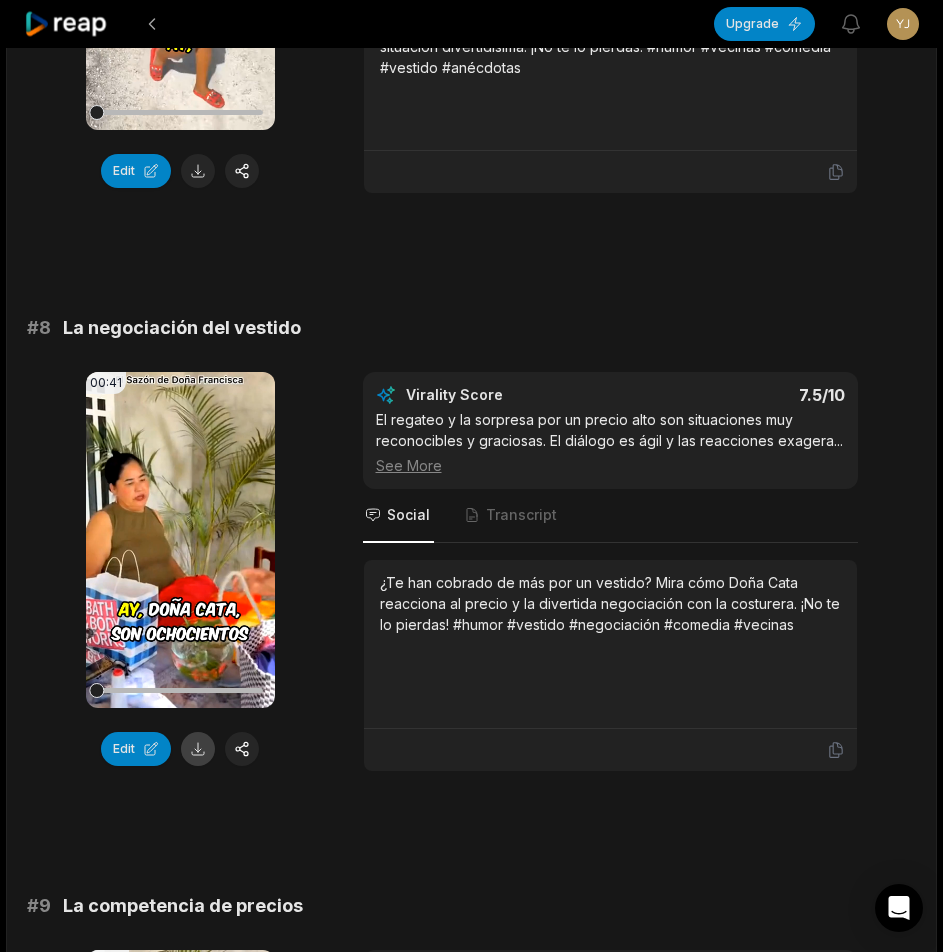 click at bounding box center [198, 749] 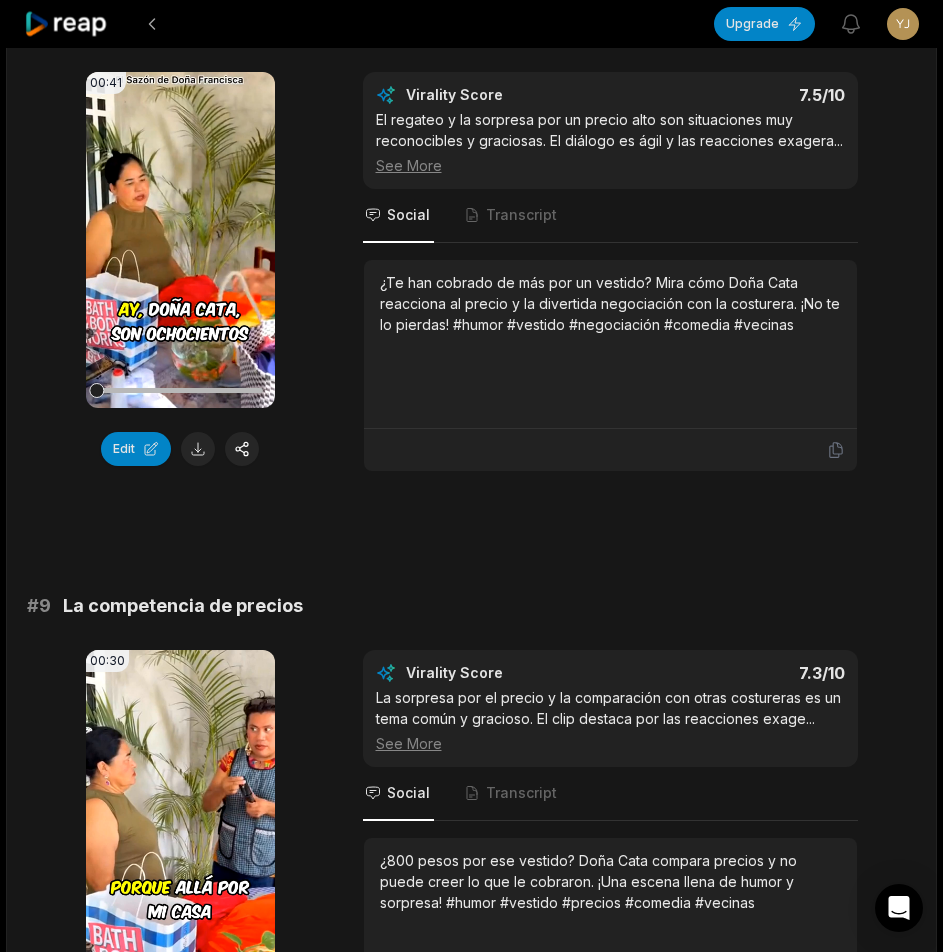 scroll, scrollTop: 4600, scrollLeft: 0, axis: vertical 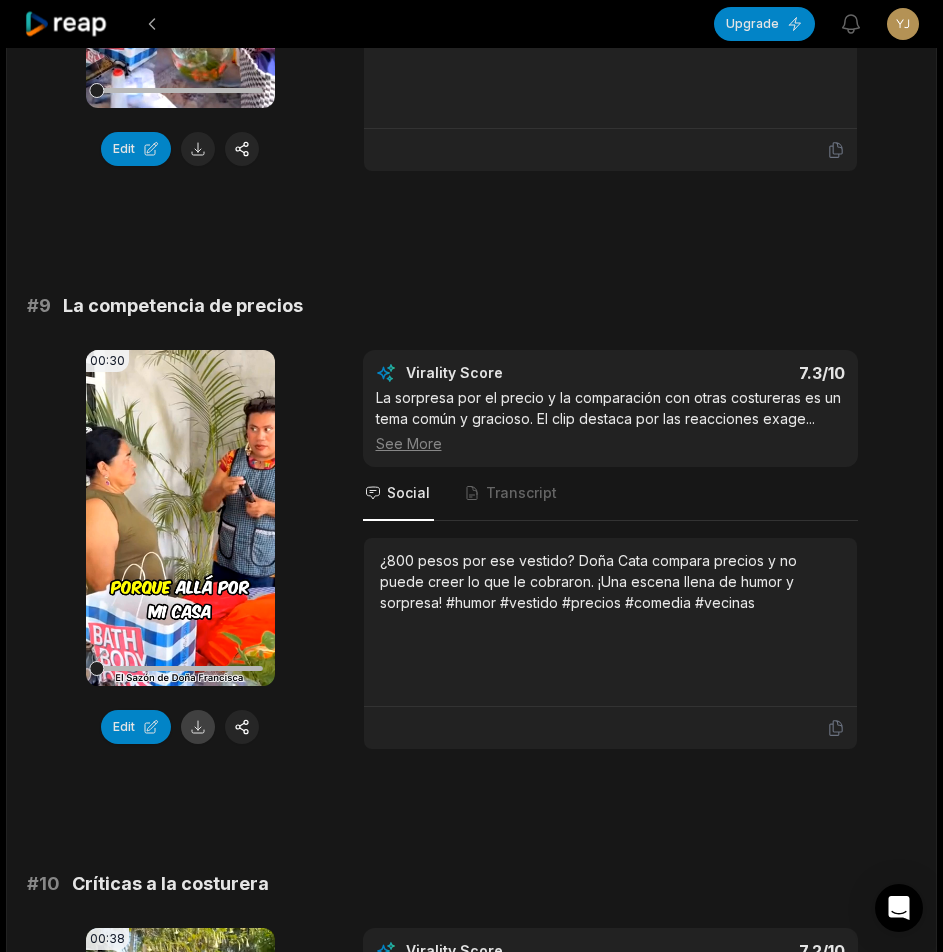 click at bounding box center (198, 727) 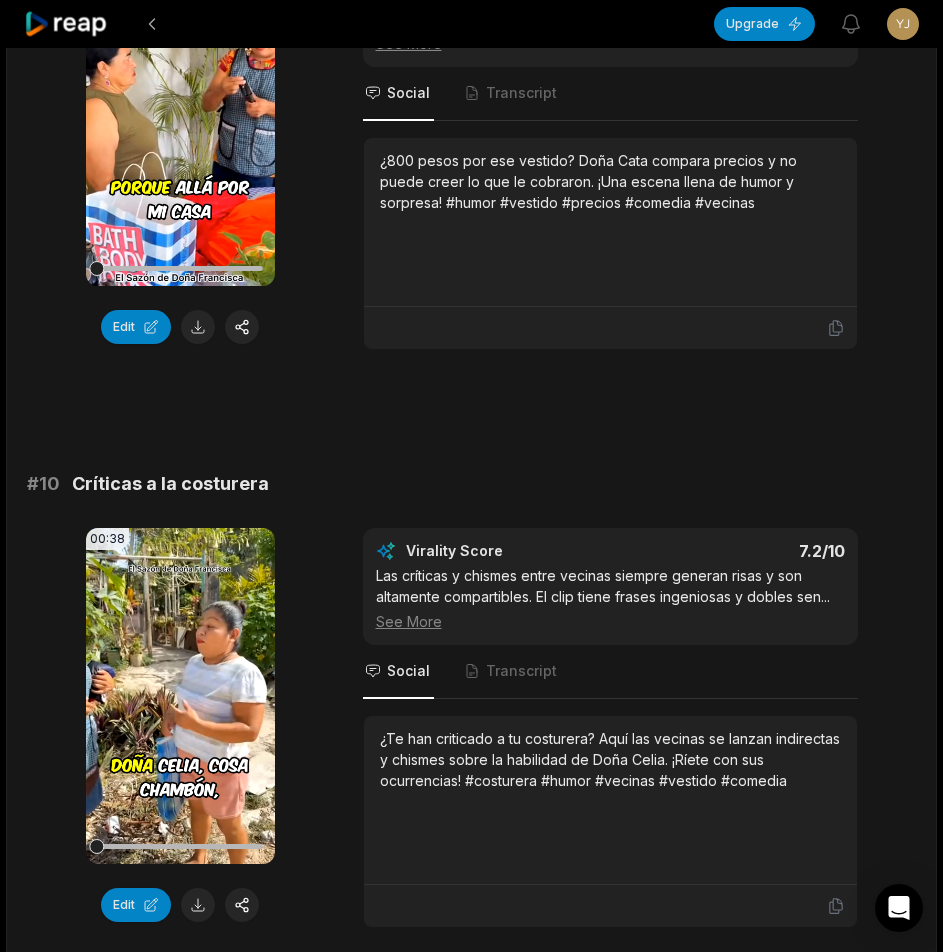 scroll, scrollTop: 5100, scrollLeft: 0, axis: vertical 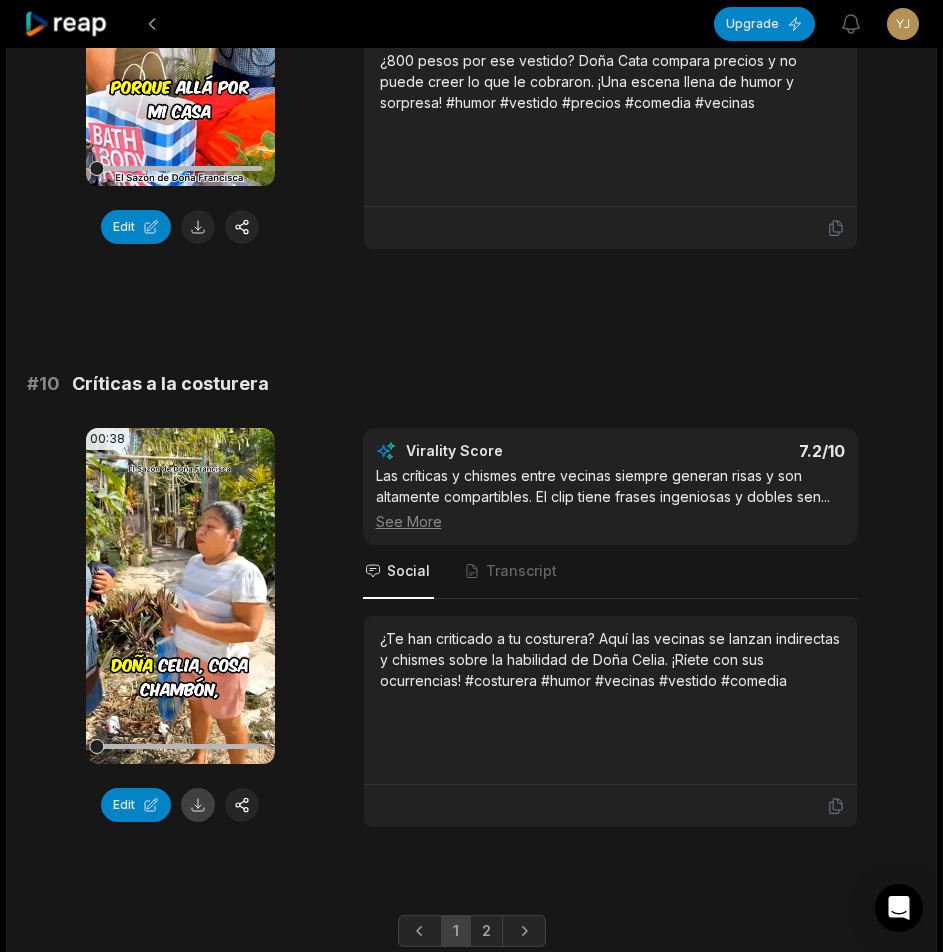 click at bounding box center [198, 805] 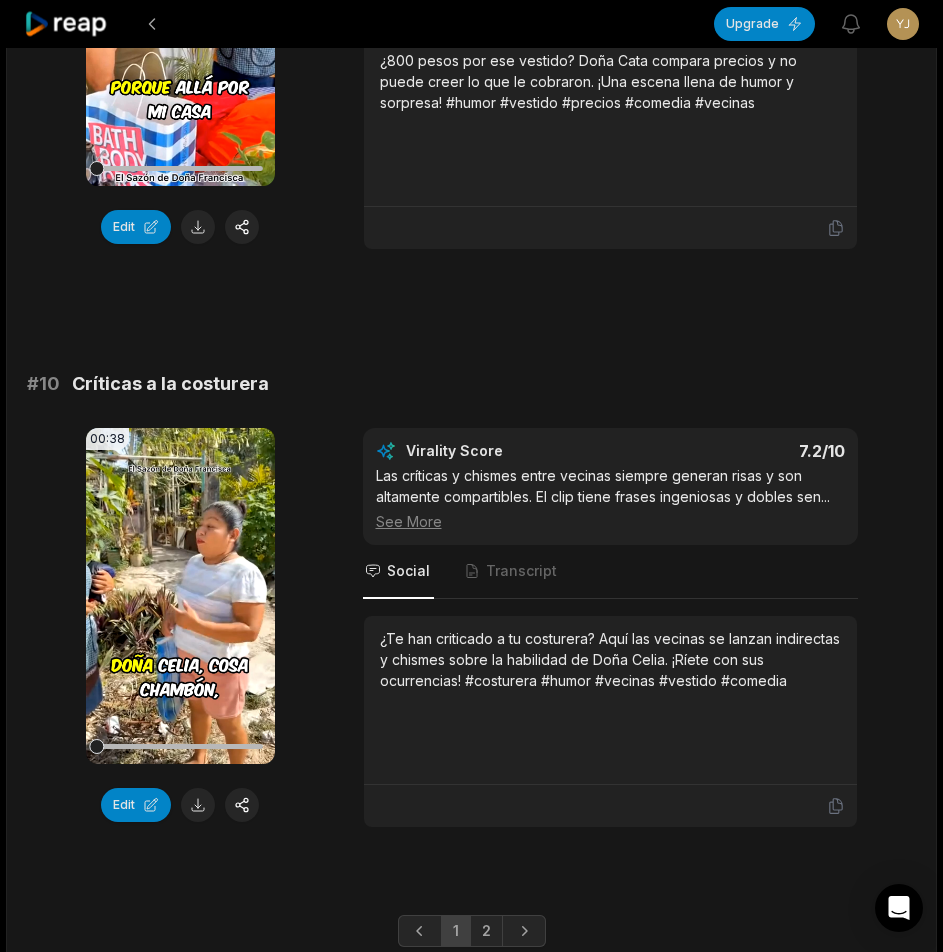 scroll, scrollTop: 5196, scrollLeft: 0, axis: vertical 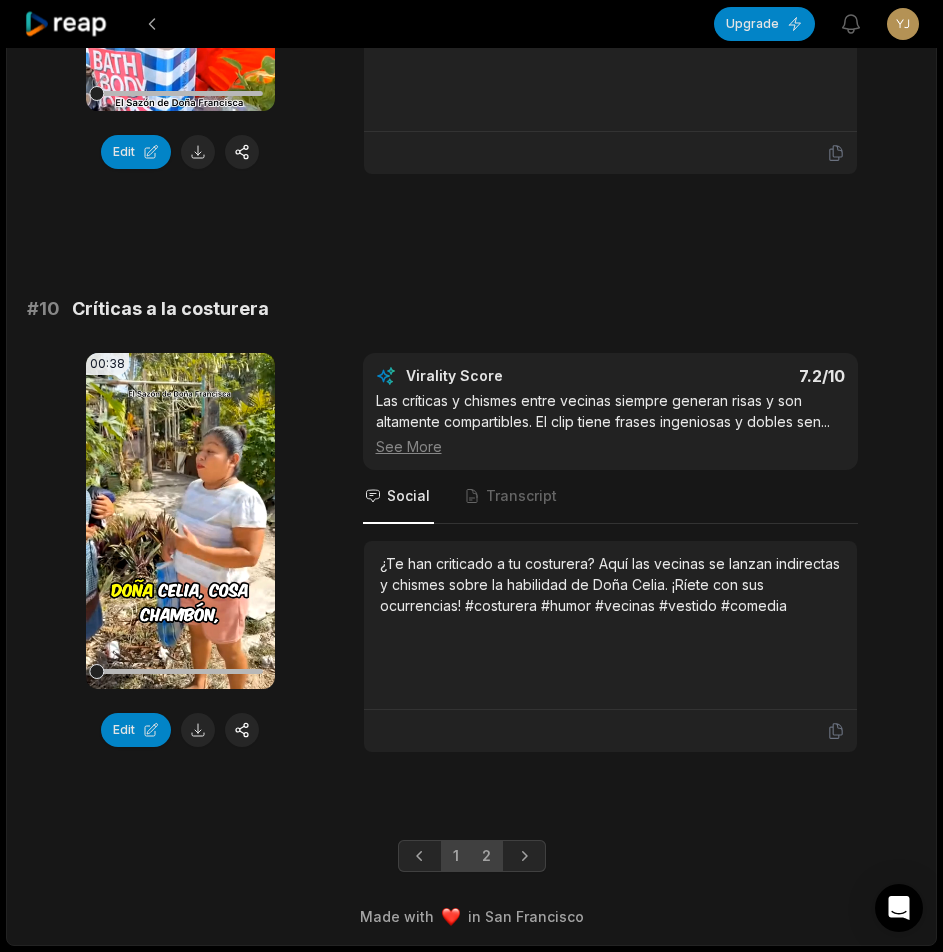 click on "2" at bounding box center (486, 856) 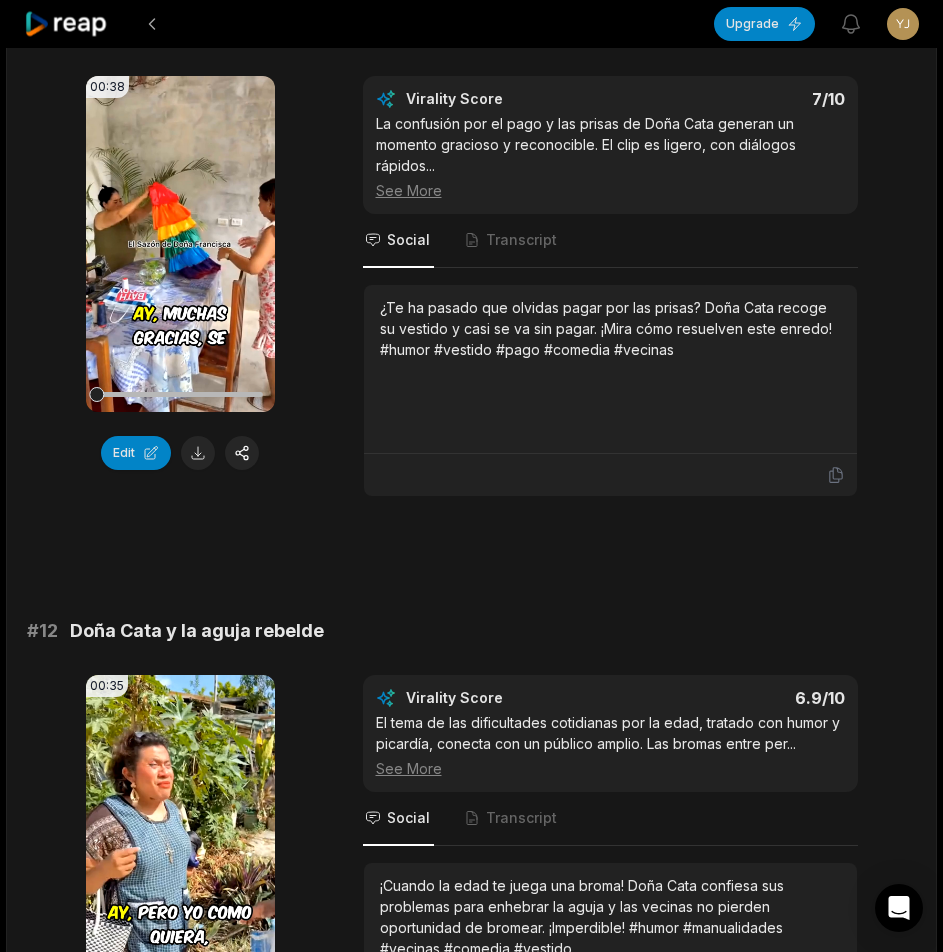 scroll, scrollTop: 0, scrollLeft: 0, axis: both 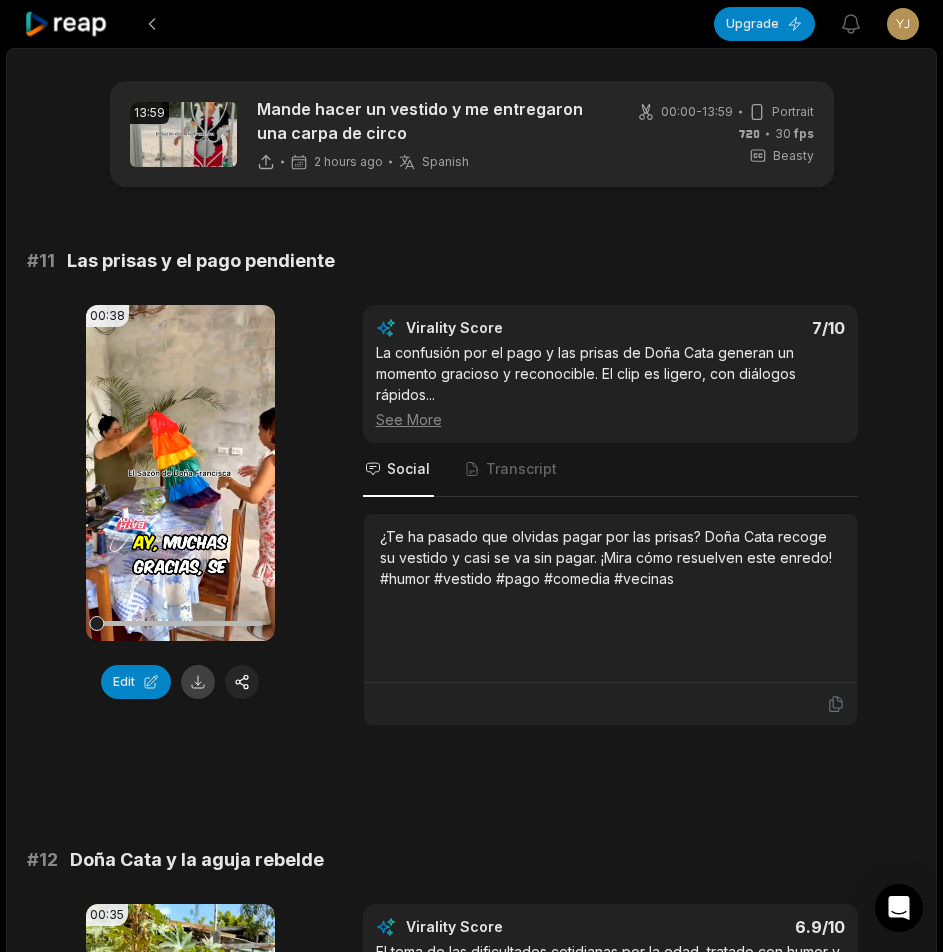 click at bounding box center [198, 682] 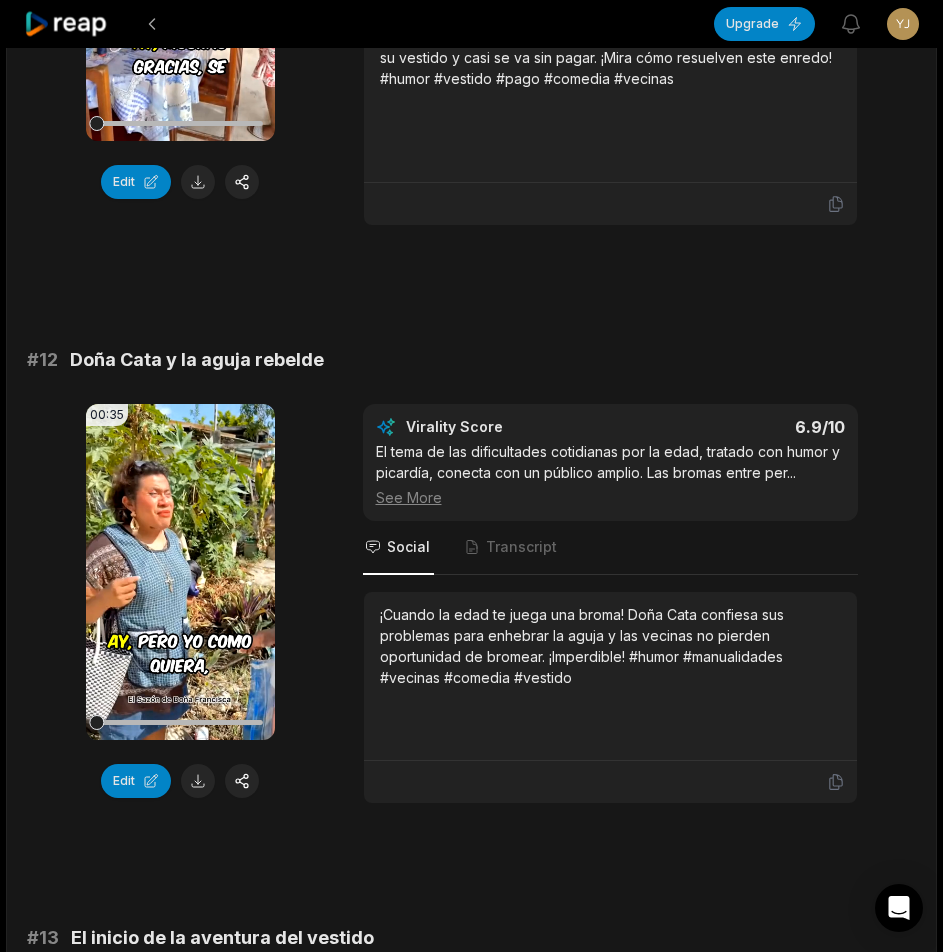 scroll, scrollTop: 700, scrollLeft: 0, axis: vertical 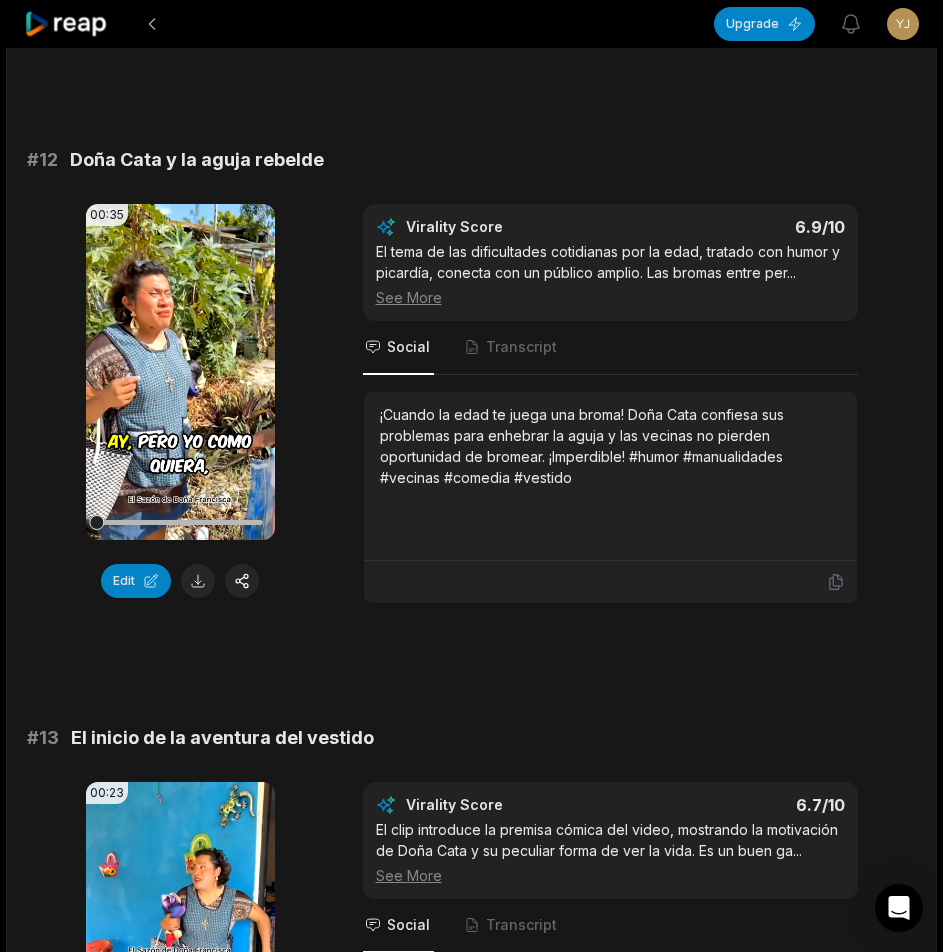 click at bounding box center [198, 581] 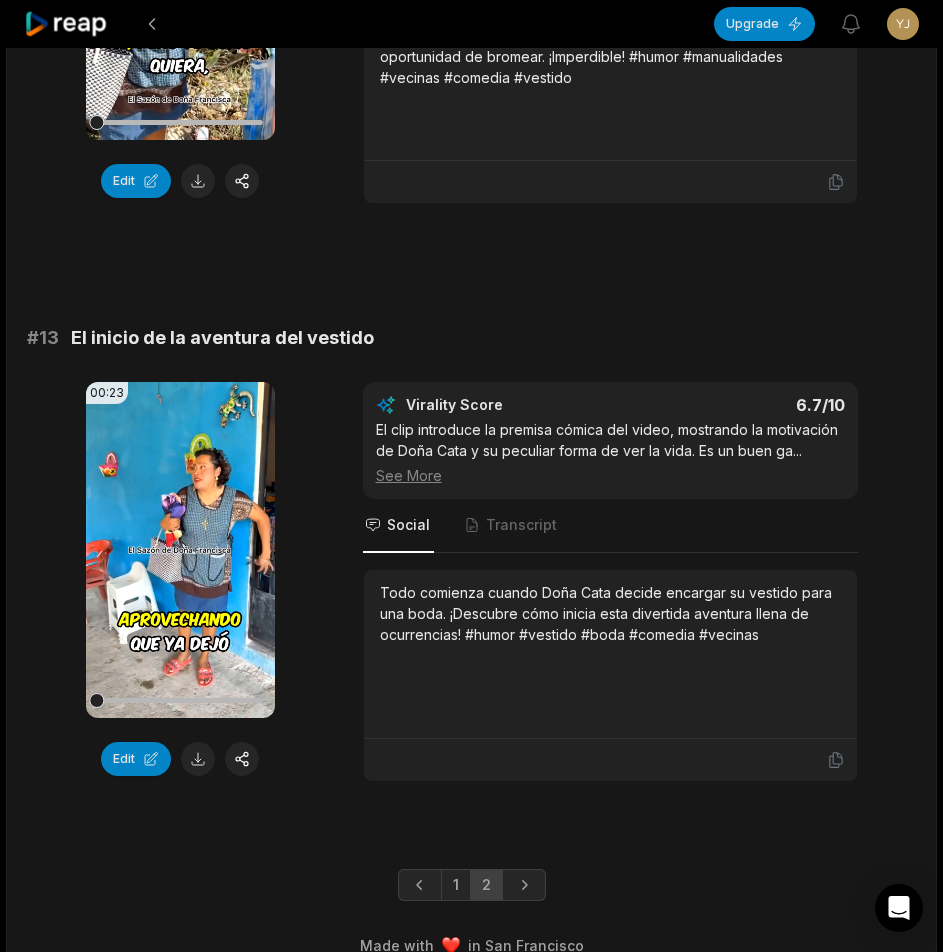 scroll, scrollTop: 1129, scrollLeft: 0, axis: vertical 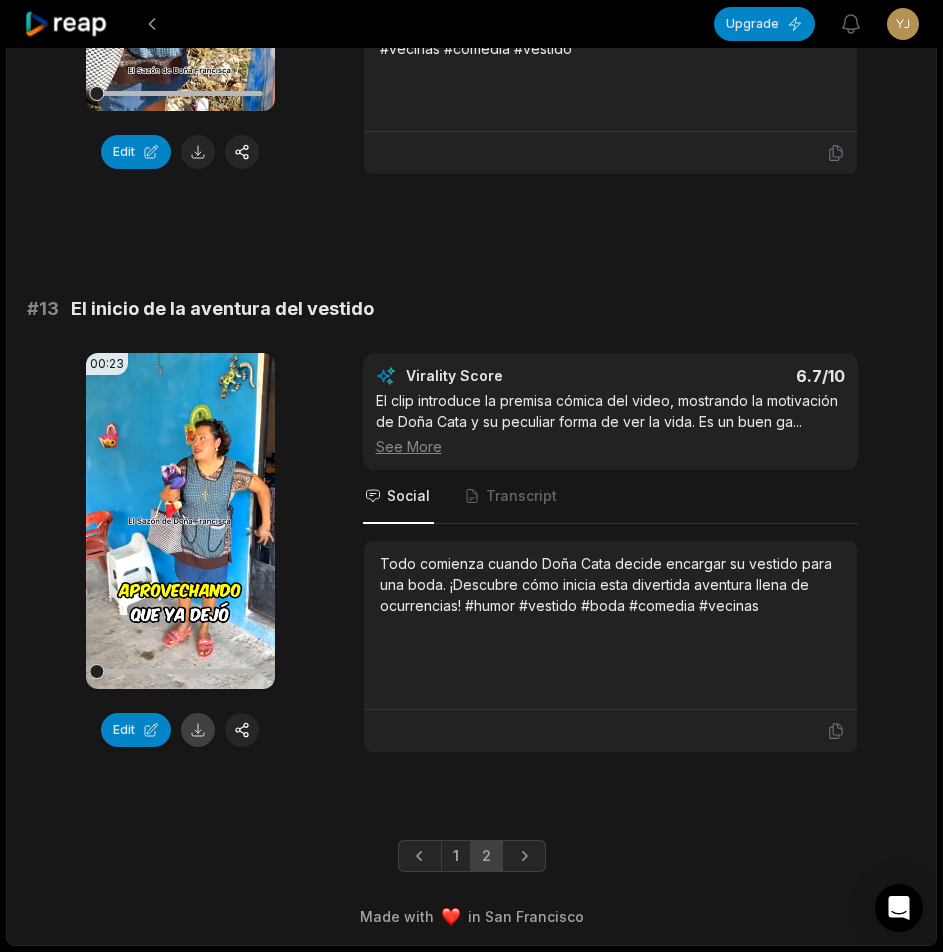 click at bounding box center [198, 730] 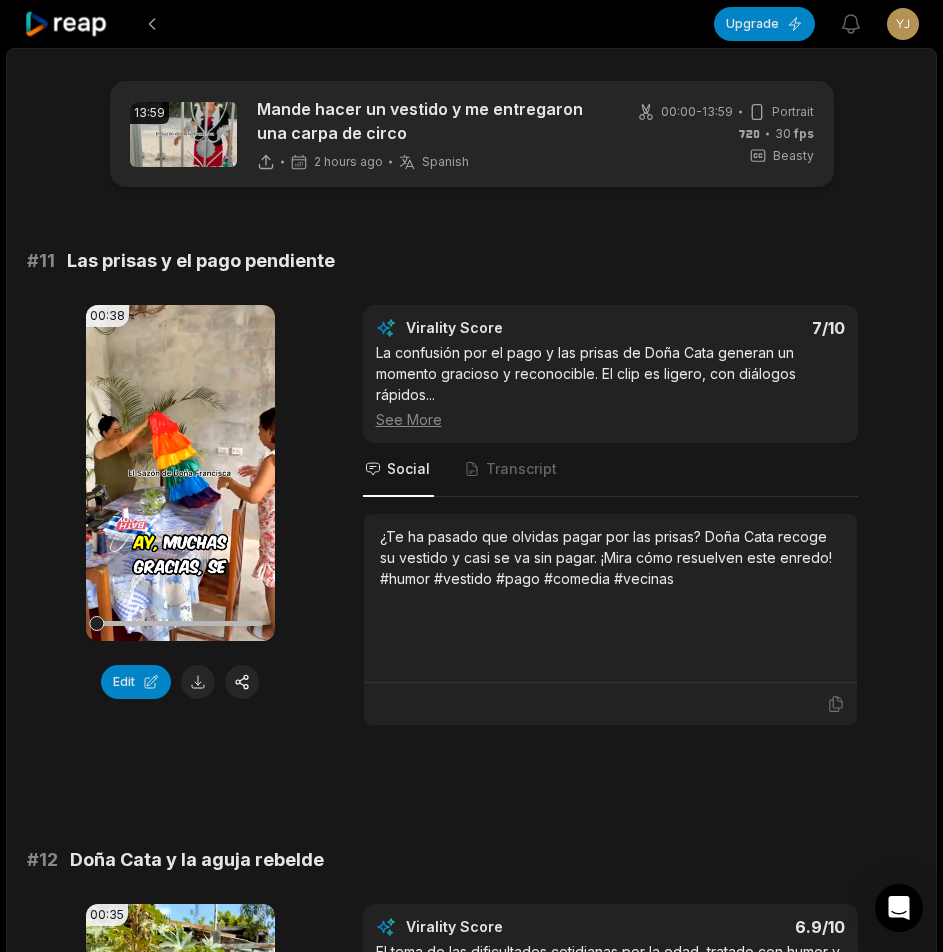 scroll, scrollTop: 1129, scrollLeft: 0, axis: vertical 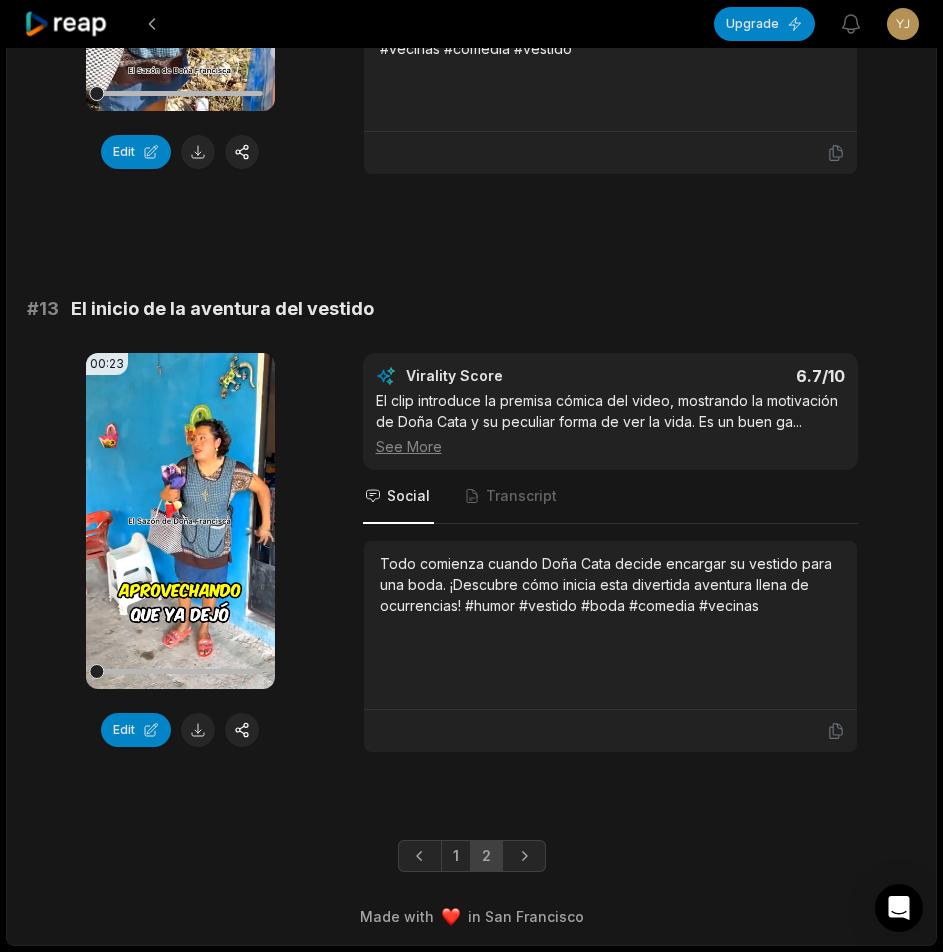 click 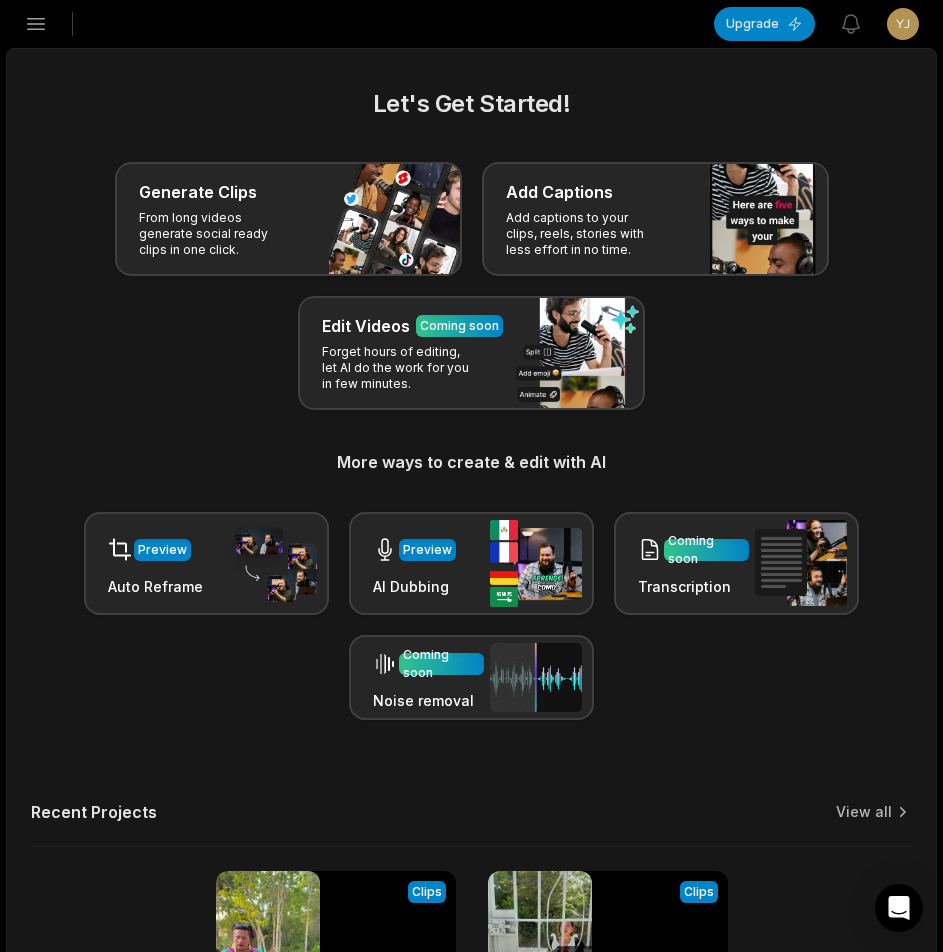 scroll, scrollTop: 285, scrollLeft: 0, axis: vertical 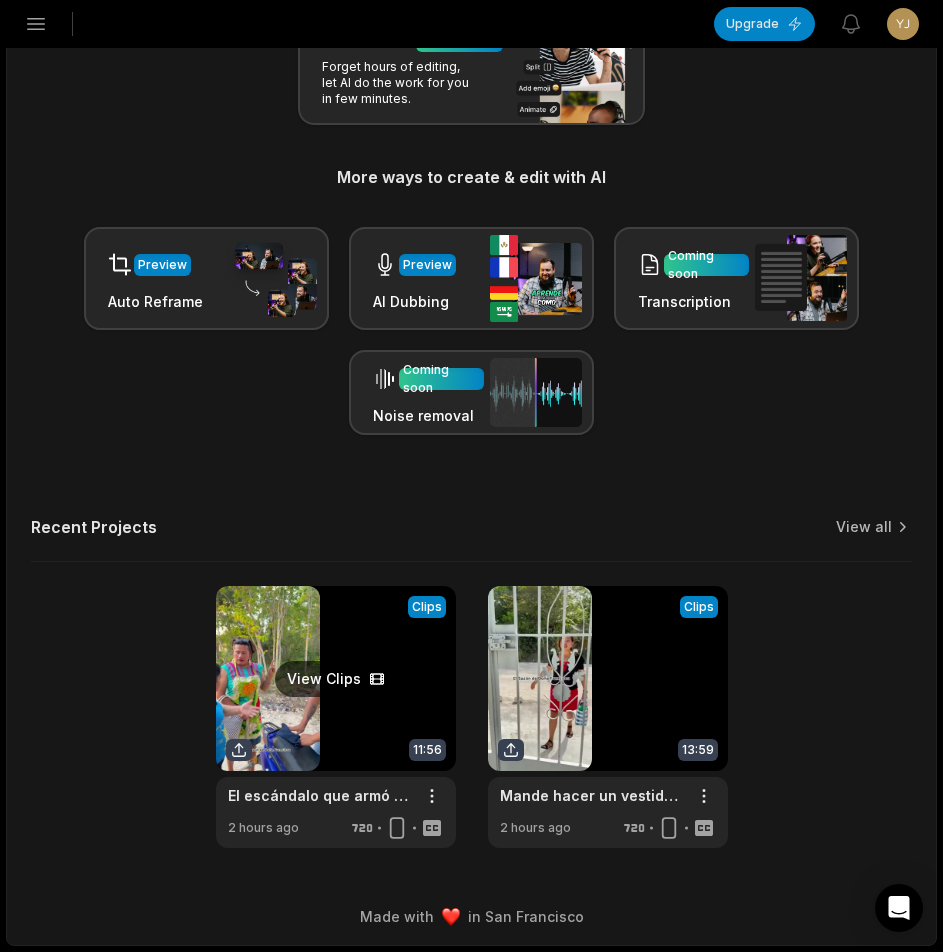 click at bounding box center (336, 717) 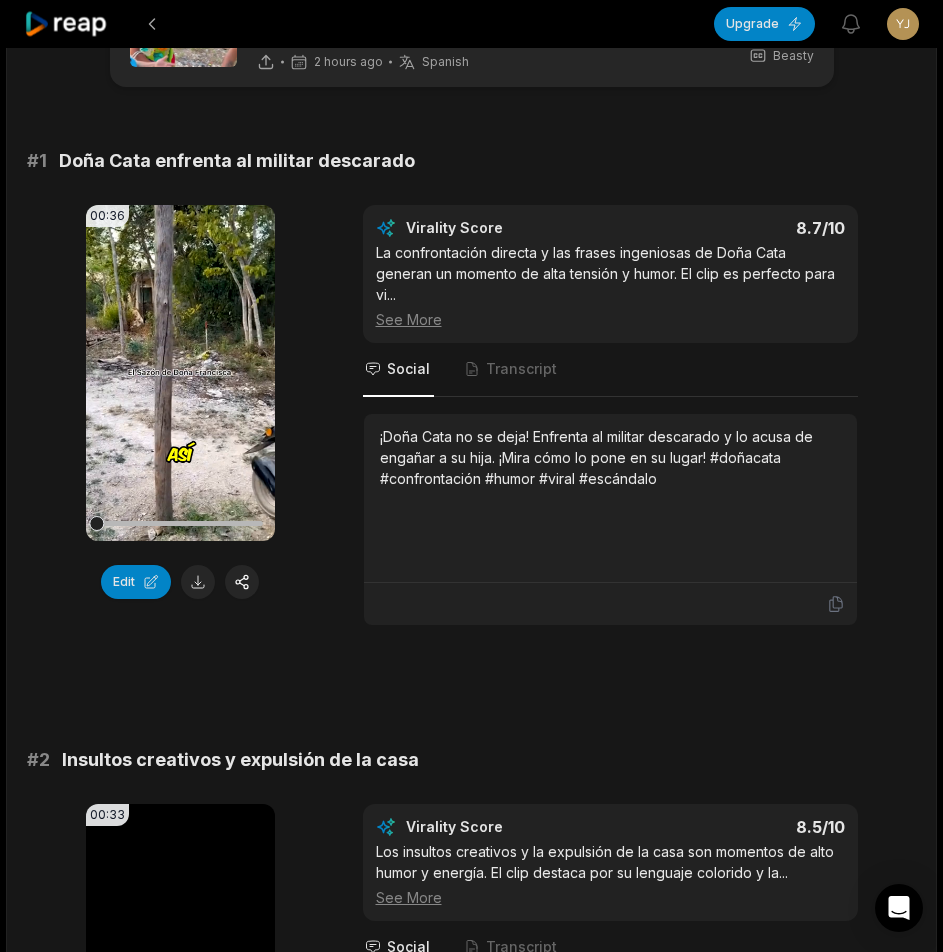scroll, scrollTop: 0, scrollLeft: 0, axis: both 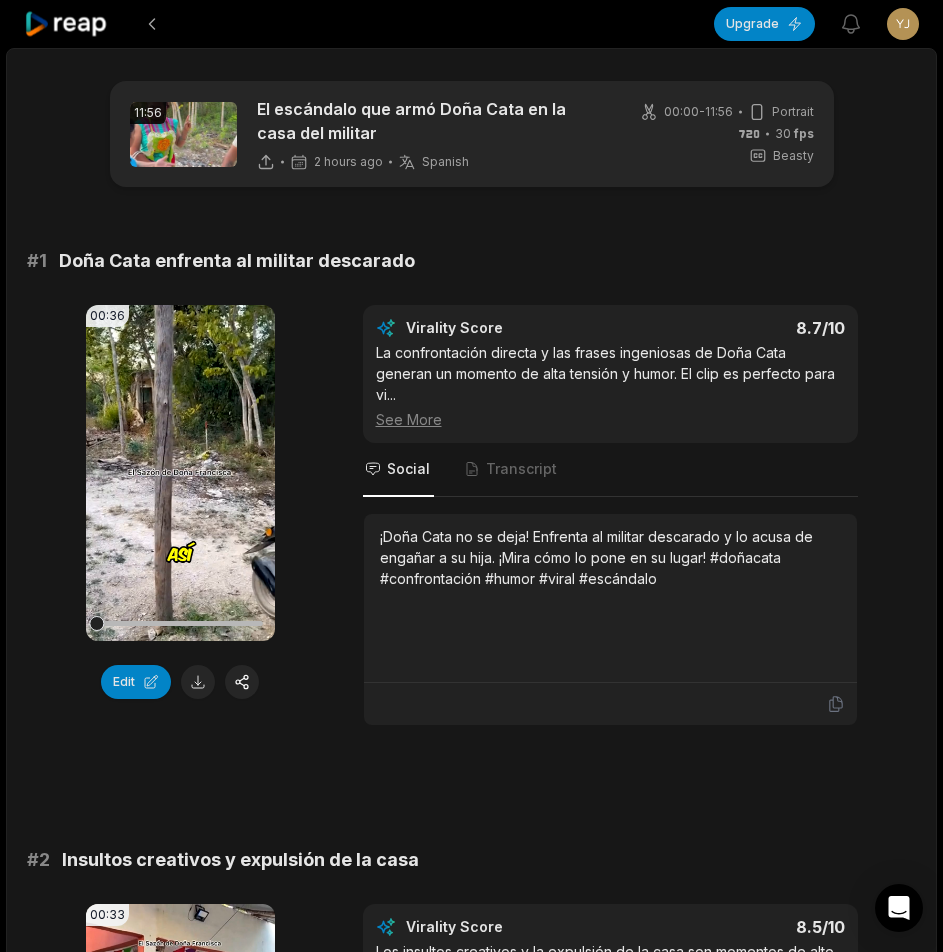 click at bounding box center [198, 682] 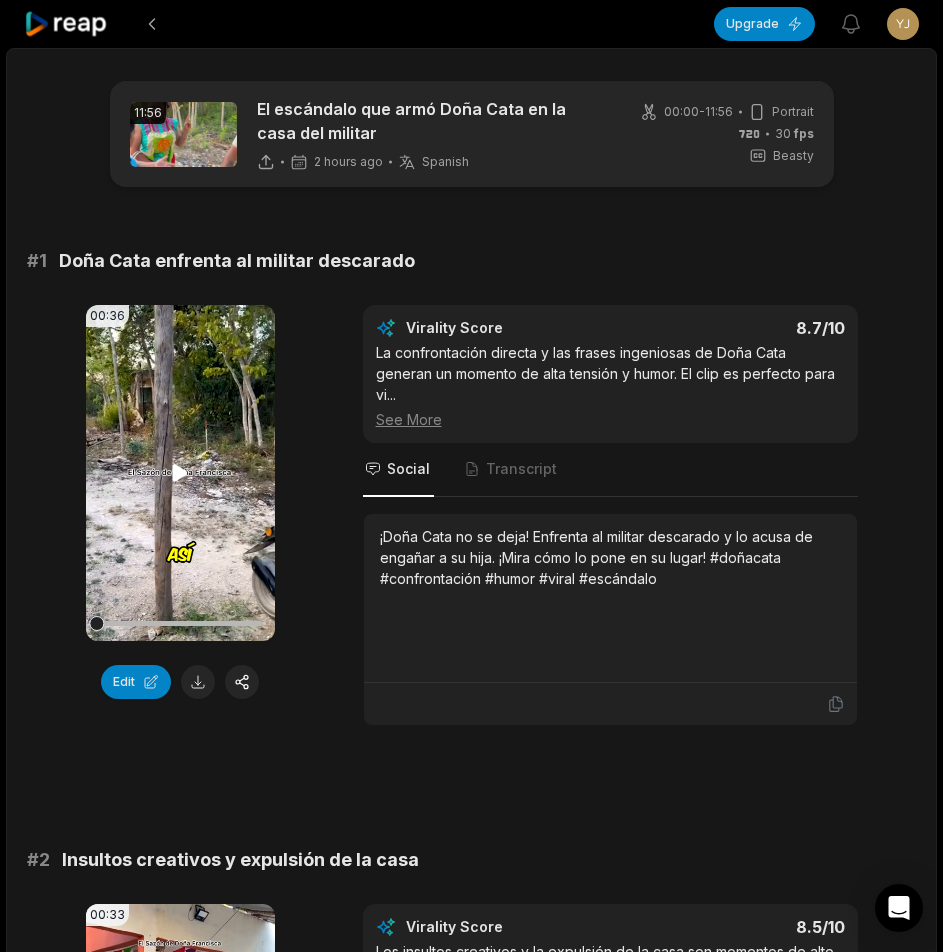 click on "Your browser does not support mp4 format." at bounding box center [180, 473] 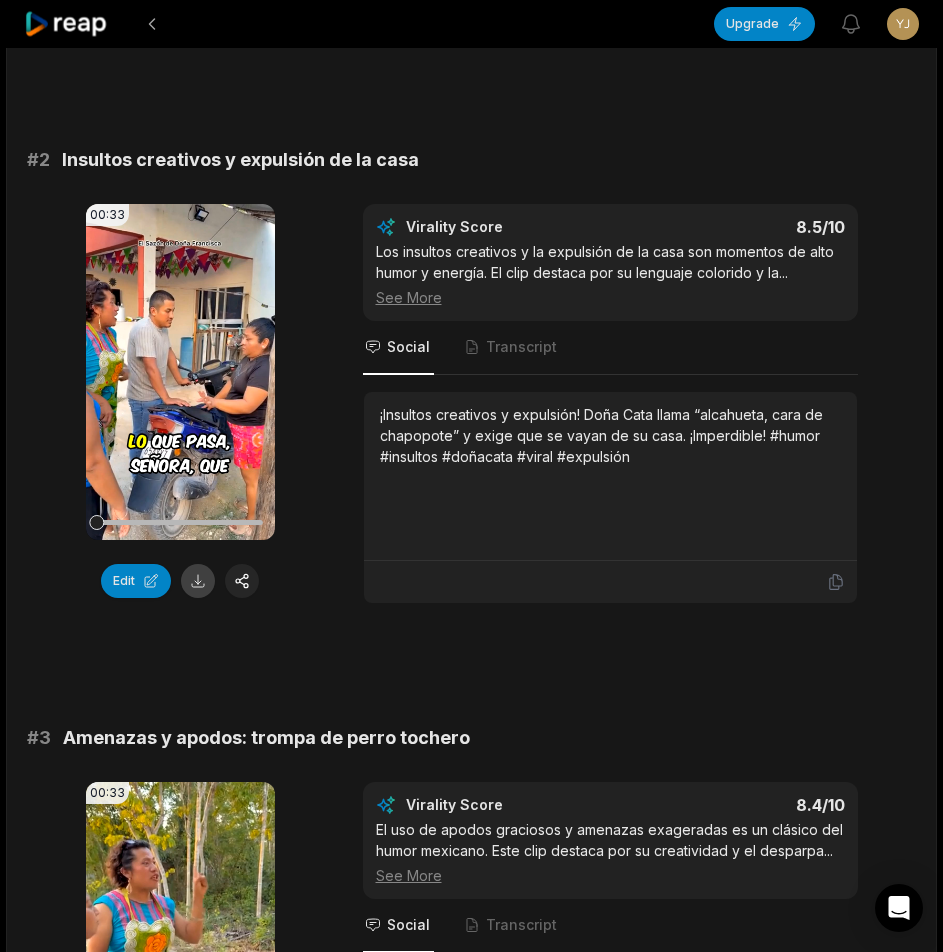 click at bounding box center (198, 581) 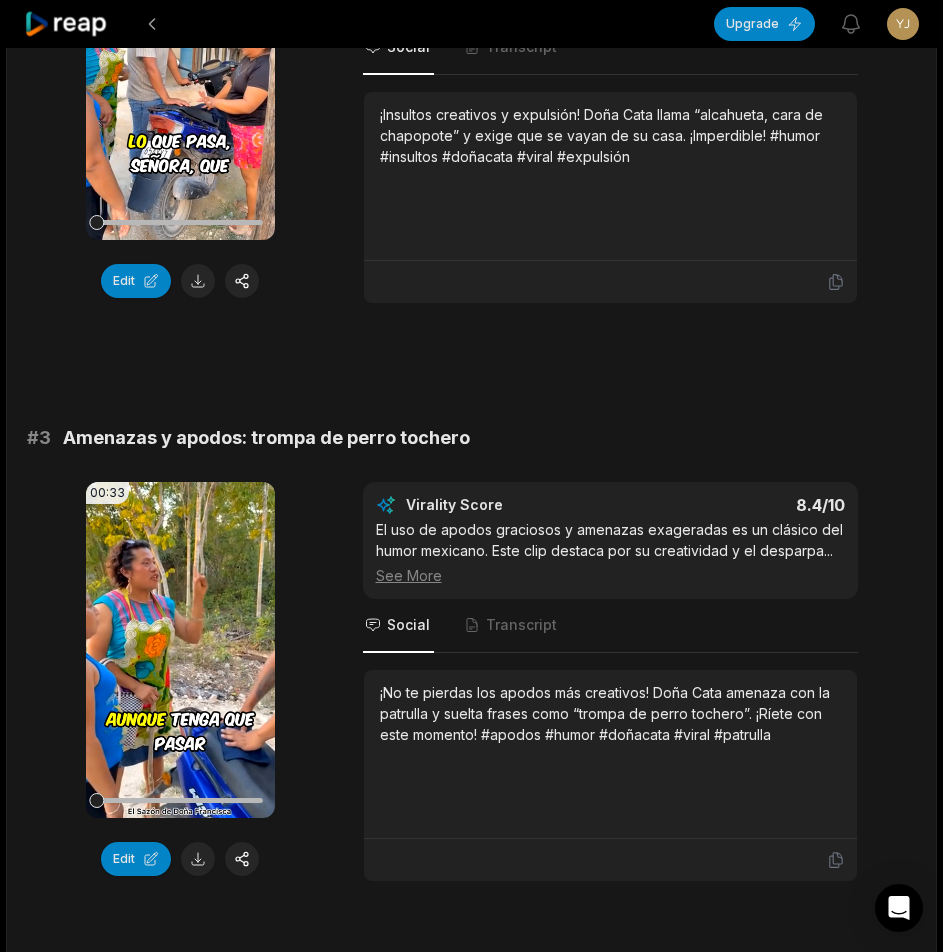 scroll, scrollTop: 1300, scrollLeft: 0, axis: vertical 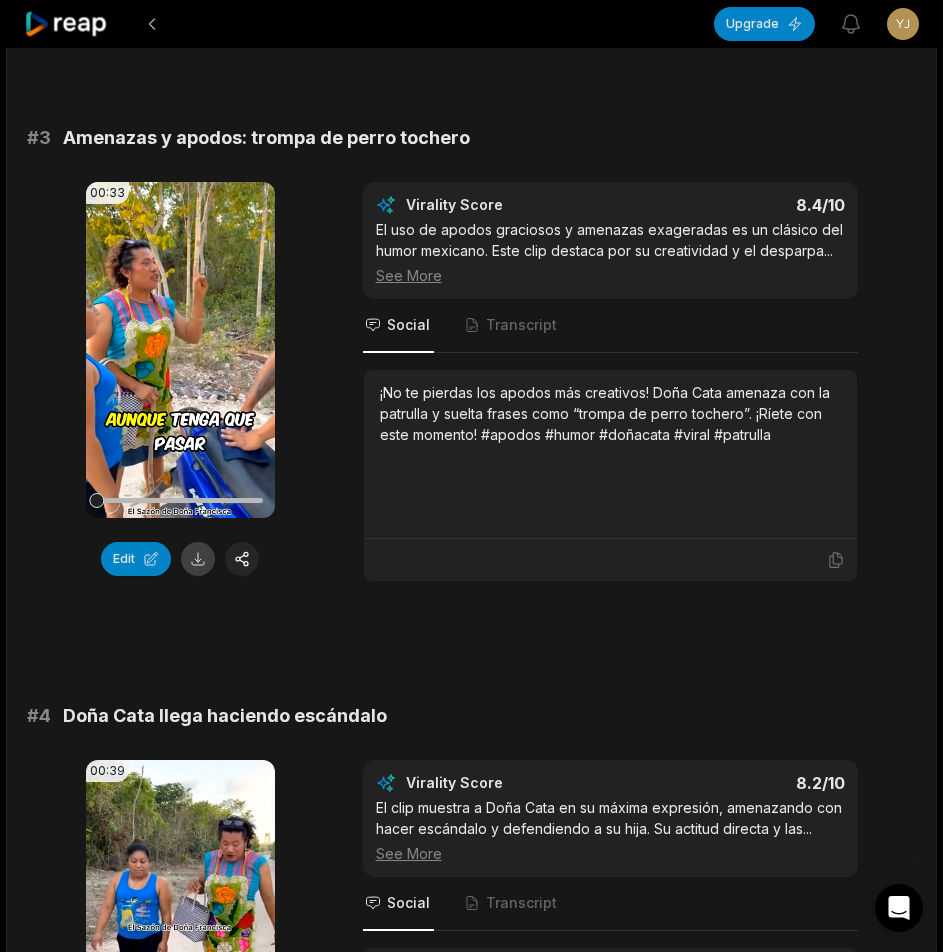 click at bounding box center (198, 559) 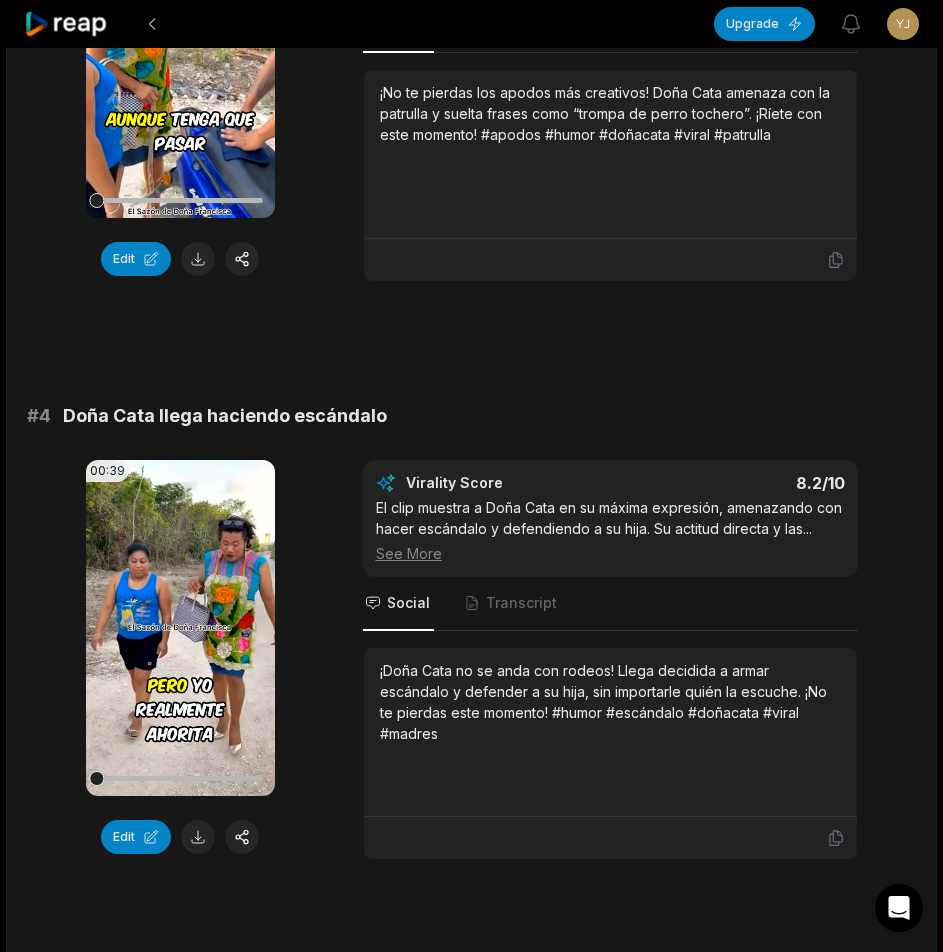 scroll, scrollTop: 1900, scrollLeft: 0, axis: vertical 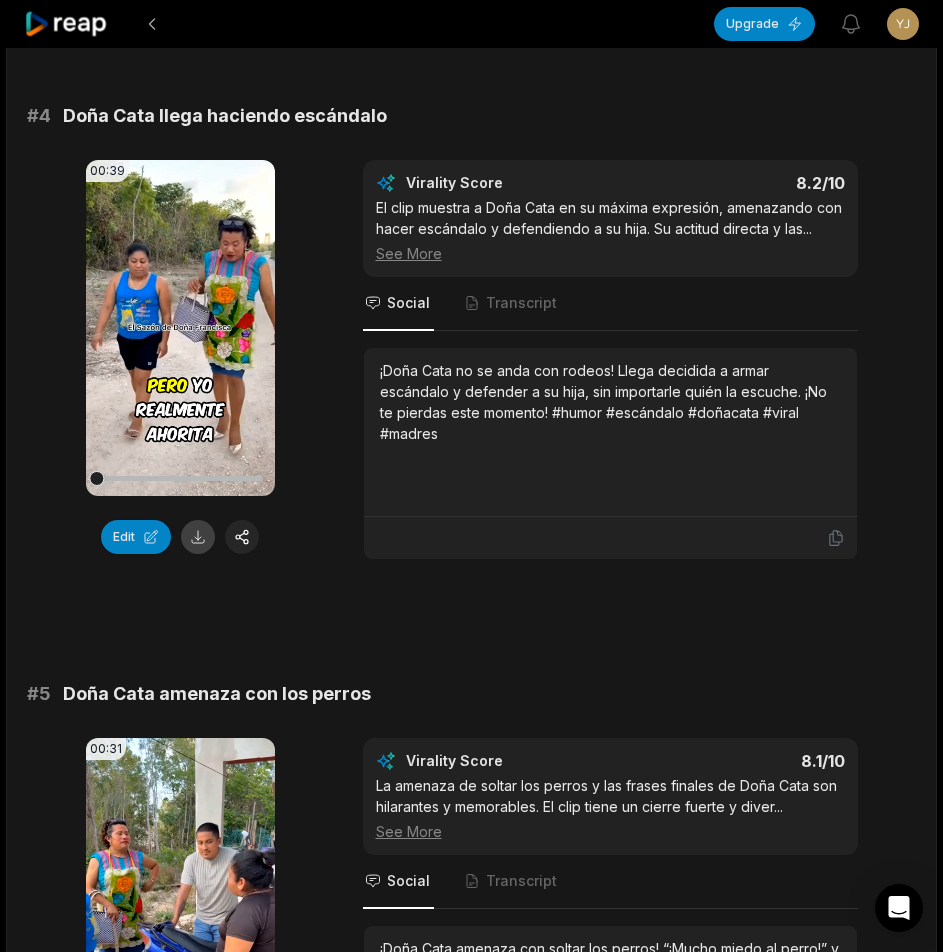 click at bounding box center (198, 537) 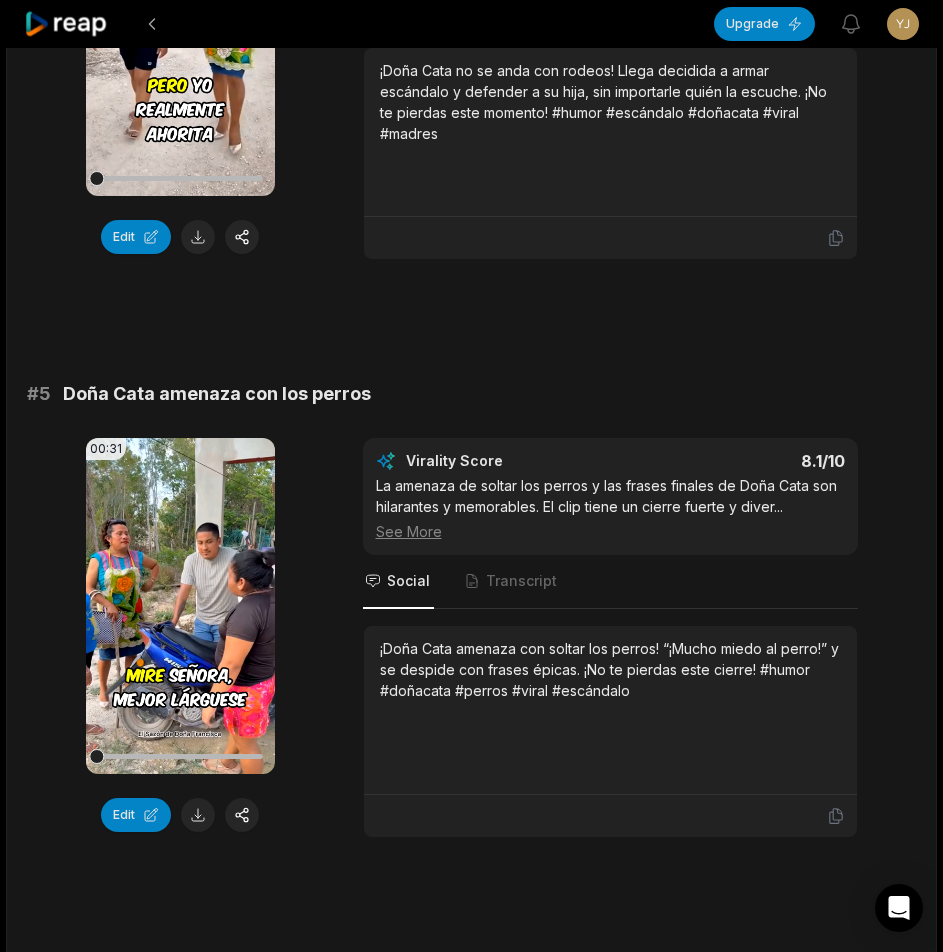scroll, scrollTop: 2500, scrollLeft: 0, axis: vertical 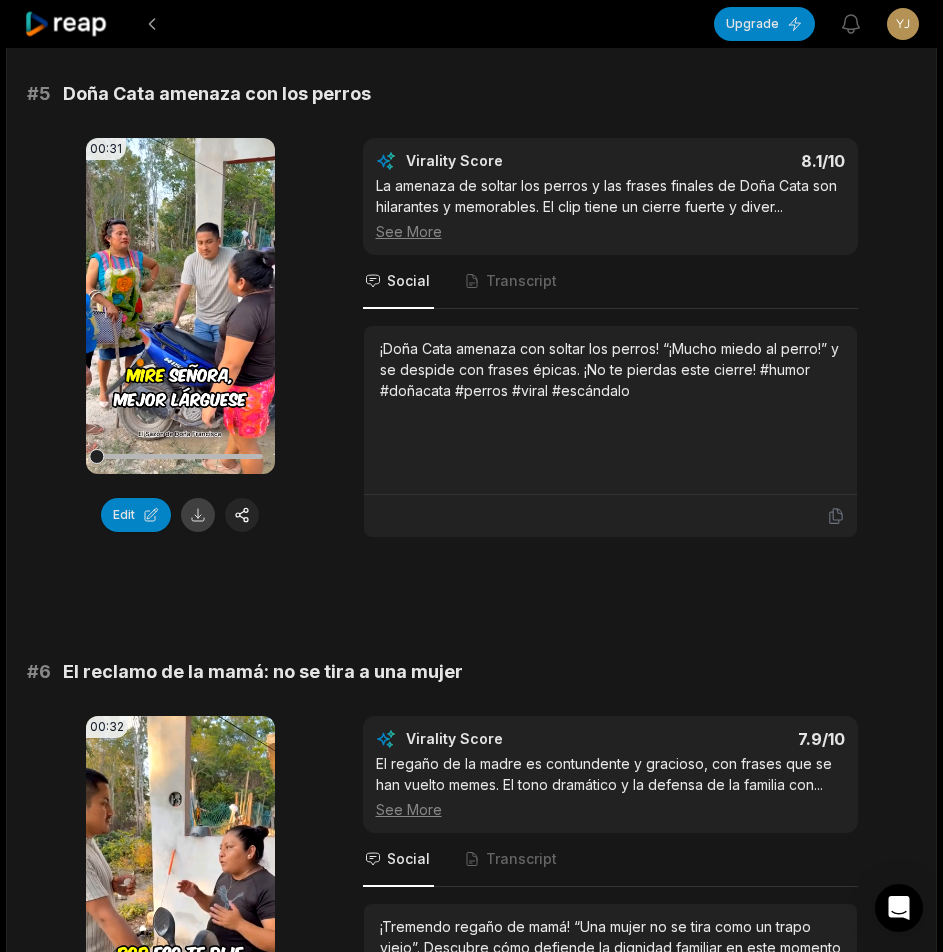 click at bounding box center (198, 515) 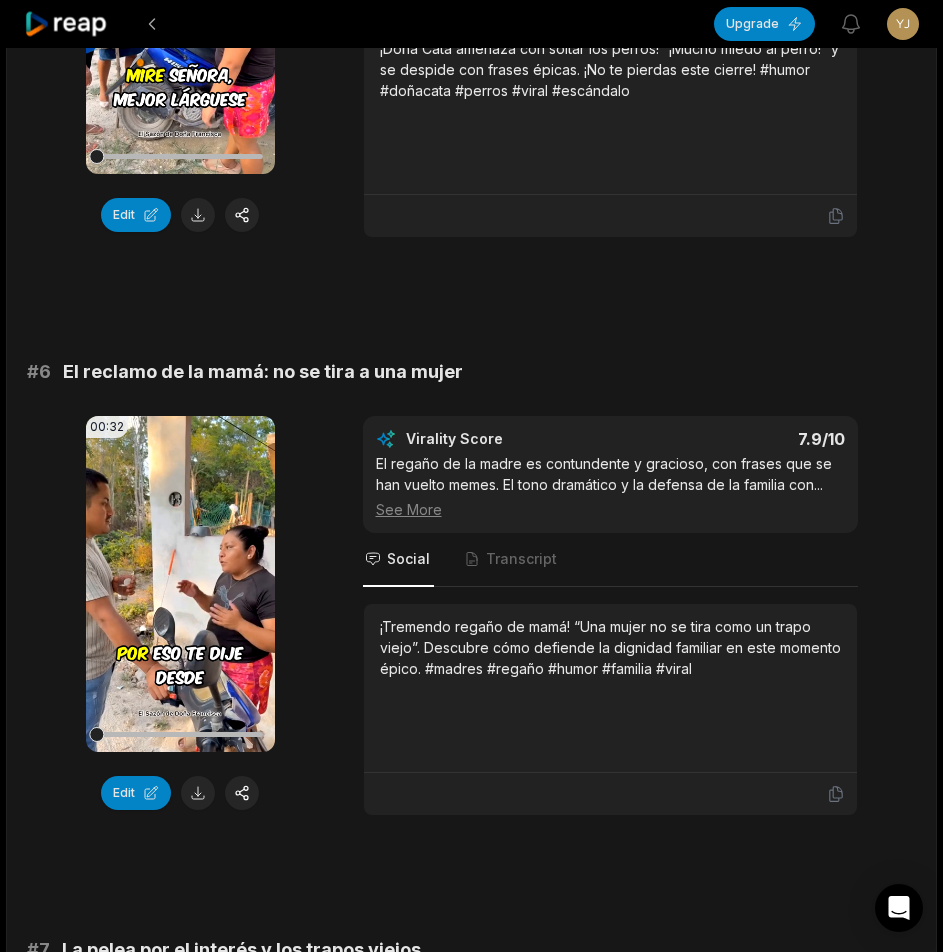 scroll, scrollTop: 3000, scrollLeft: 0, axis: vertical 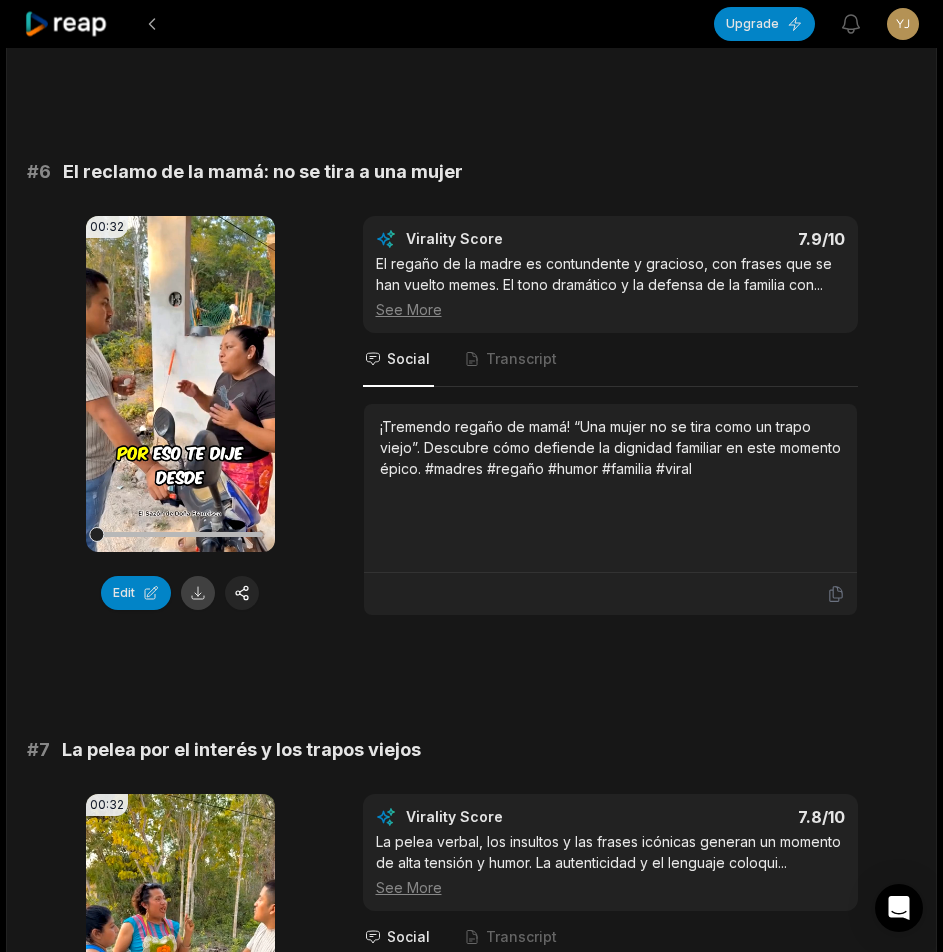 click at bounding box center (198, 593) 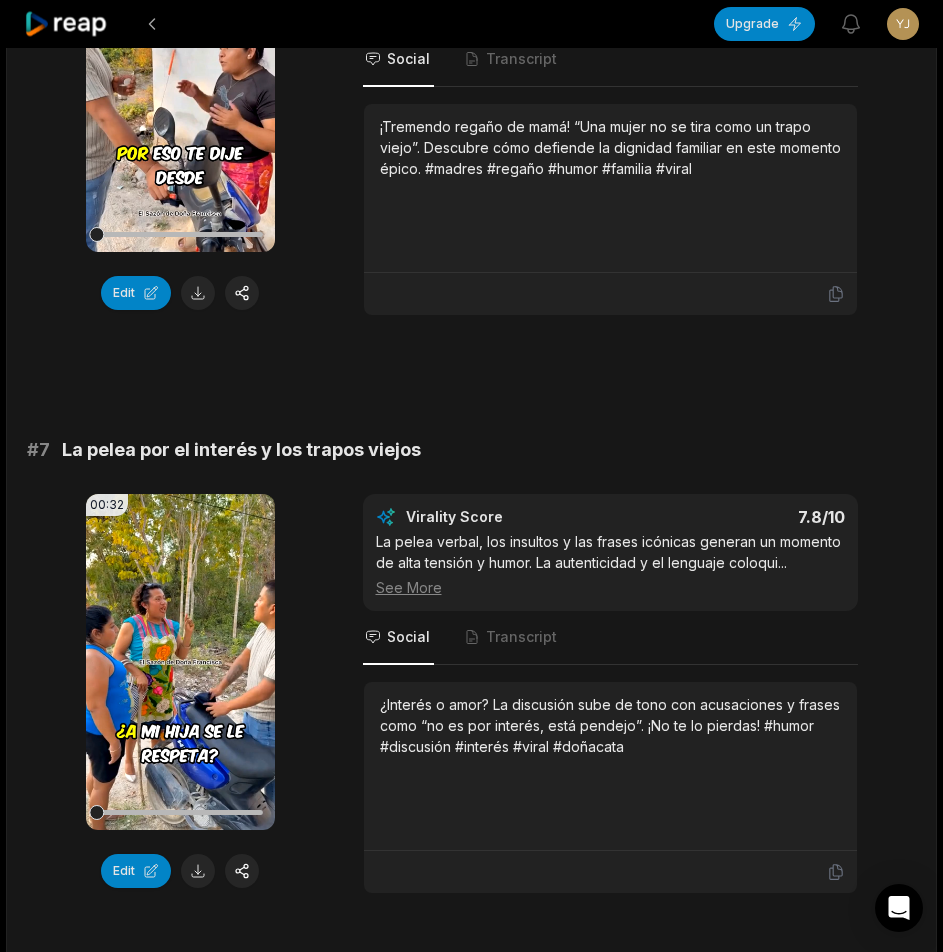scroll, scrollTop: 3500, scrollLeft: 0, axis: vertical 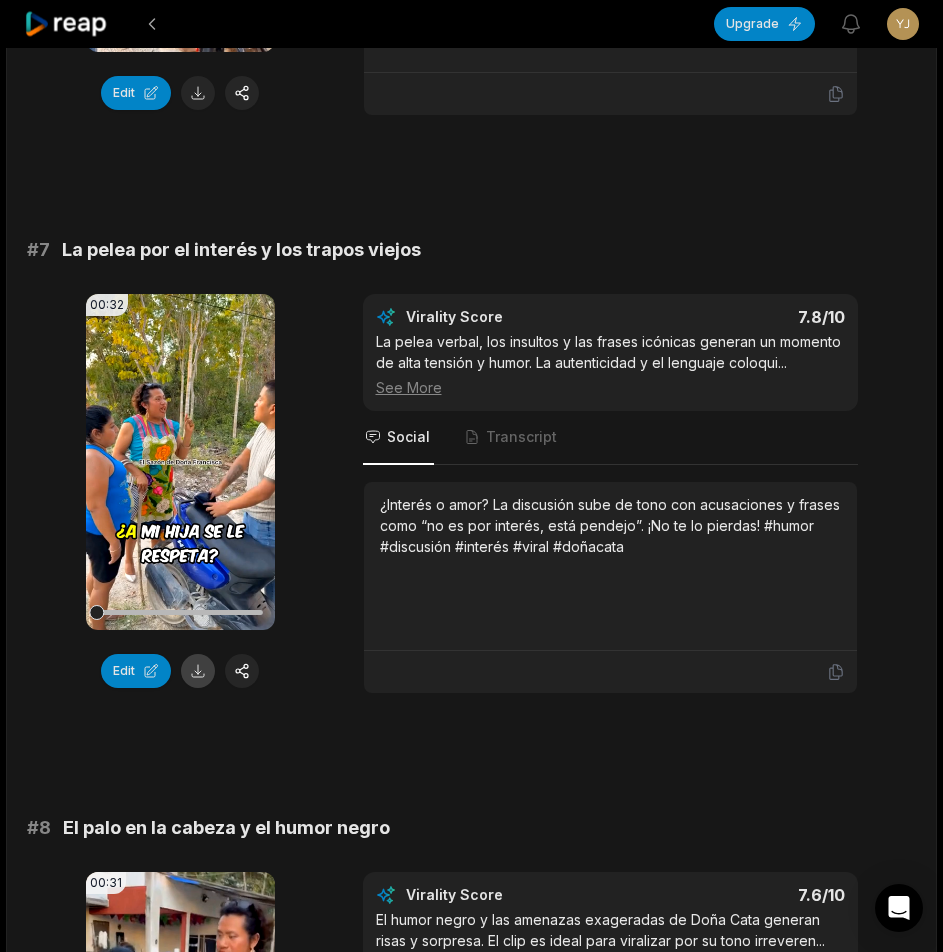click at bounding box center [198, 671] 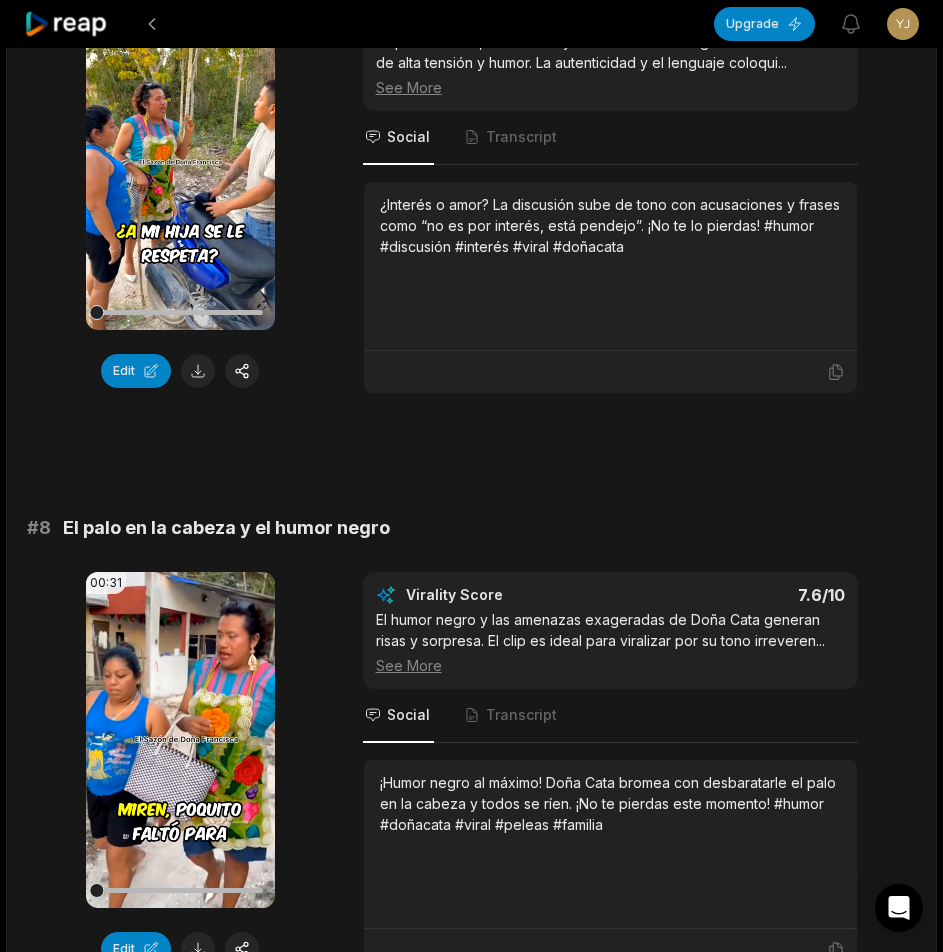 scroll, scrollTop: 4100, scrollLeft: 0, axis: vertical 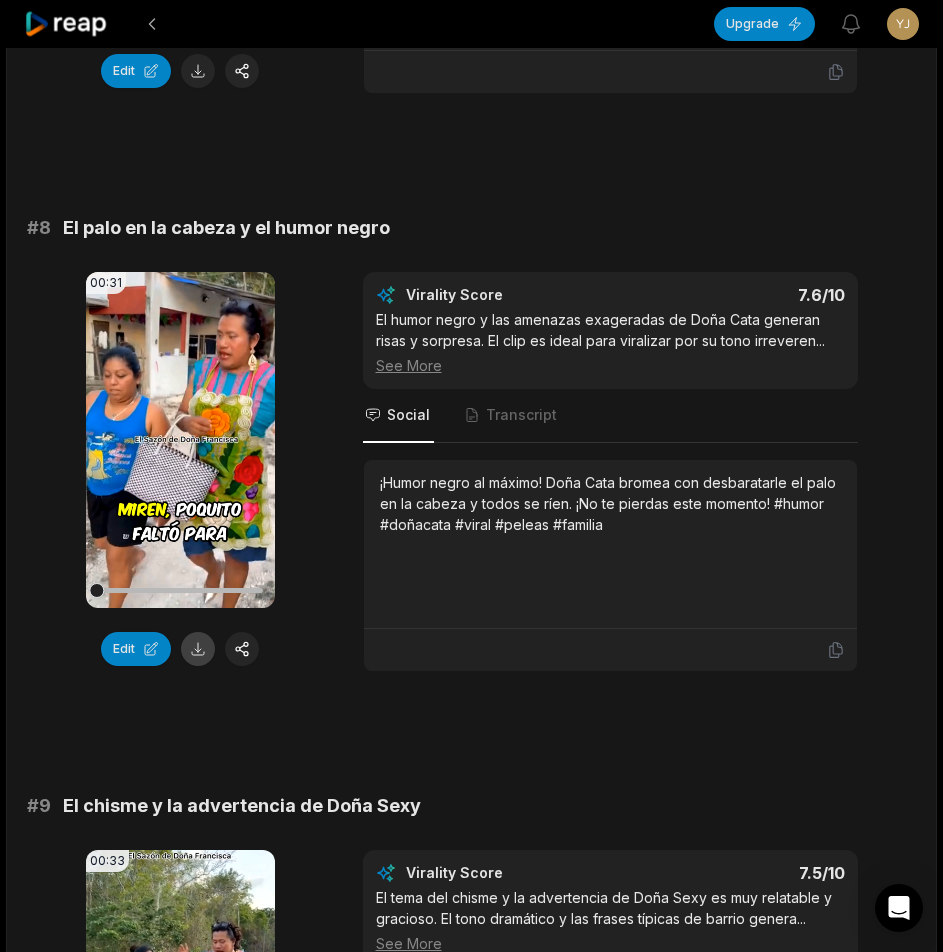 click at bounding box center (198, 649) 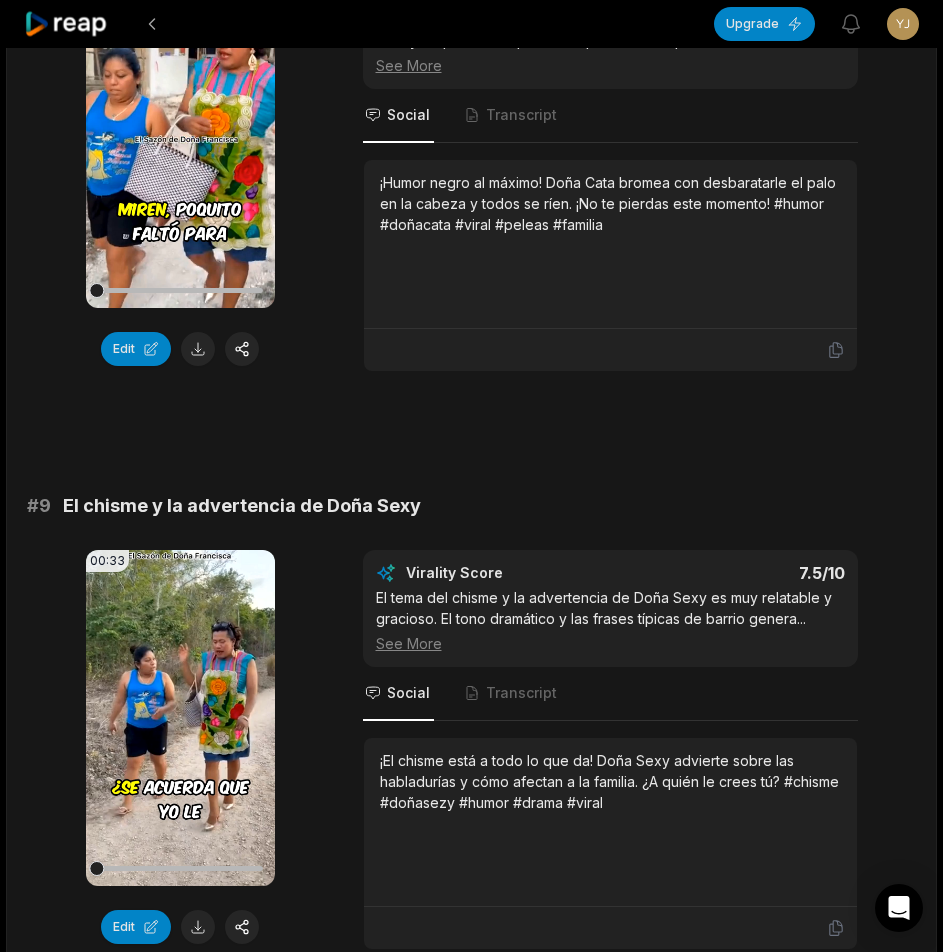 scroll, scrollTop: 4700, scrollLeft: 0, axis: vertical 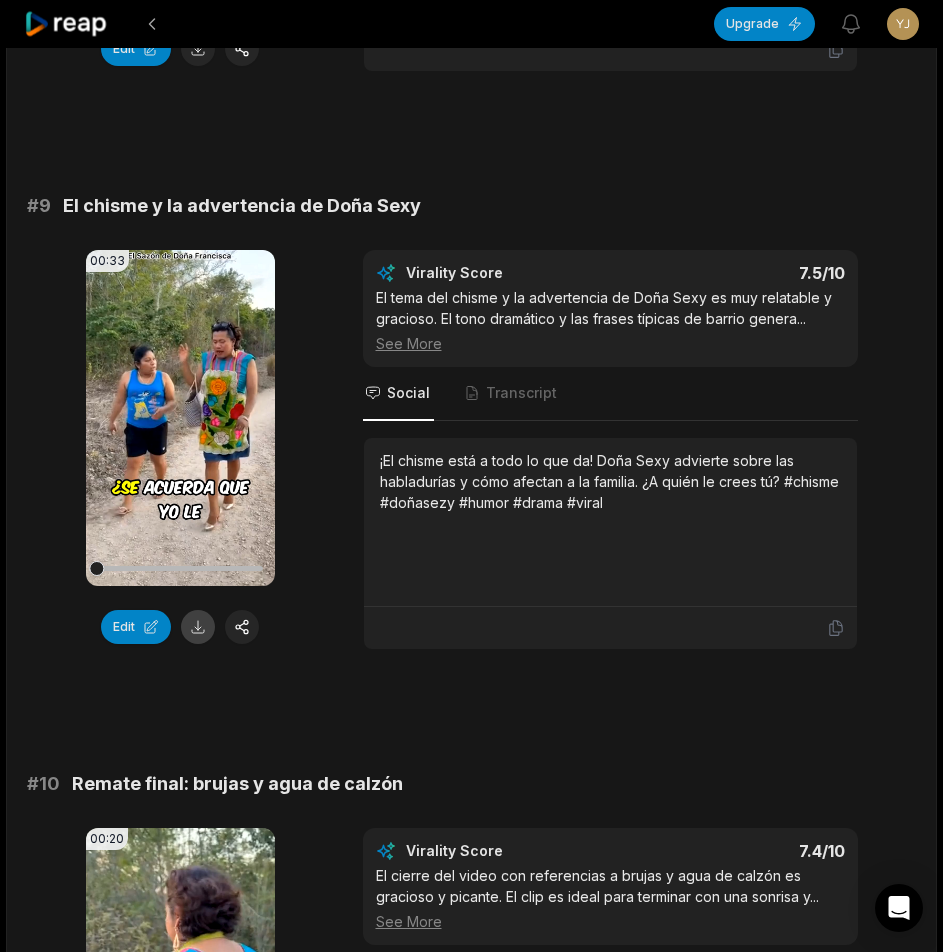 click at bounding box center [198, 627] 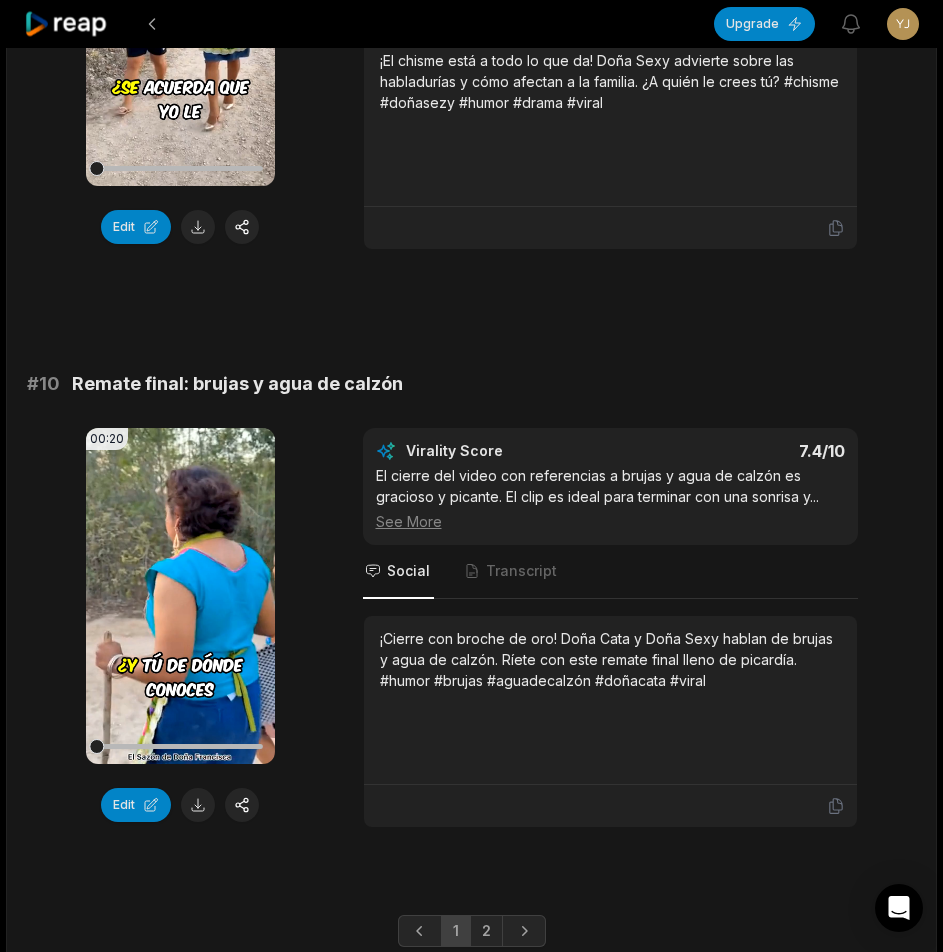 scroll, scrollTop: 5154, scrollLeft: 0, axis: vertical 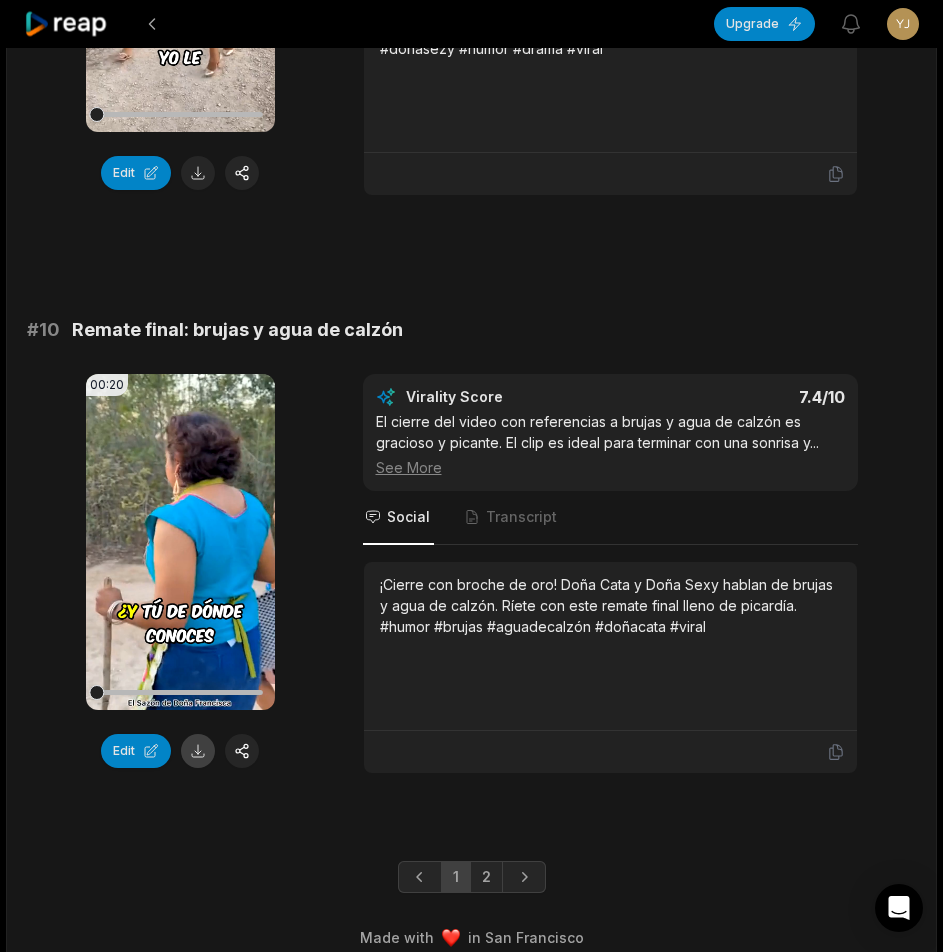click at bounding box center (198, 751) 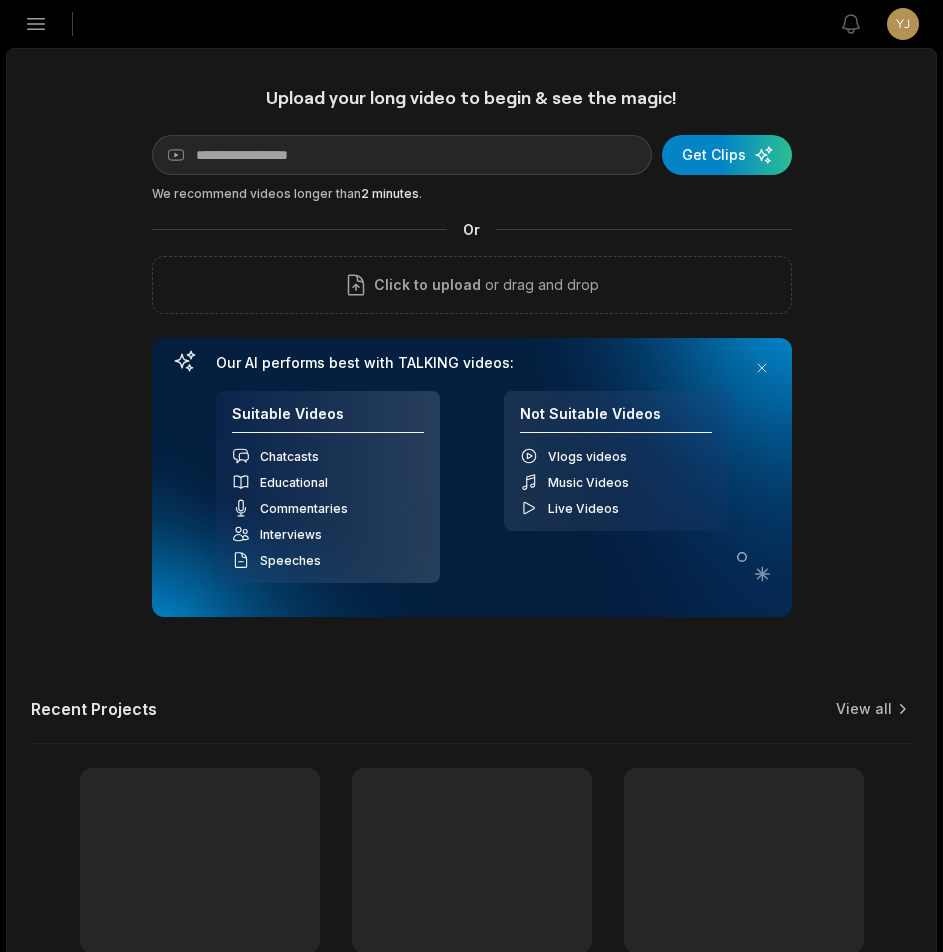scroll, scrollTop: 0, scrollLeft: 0, axis: both 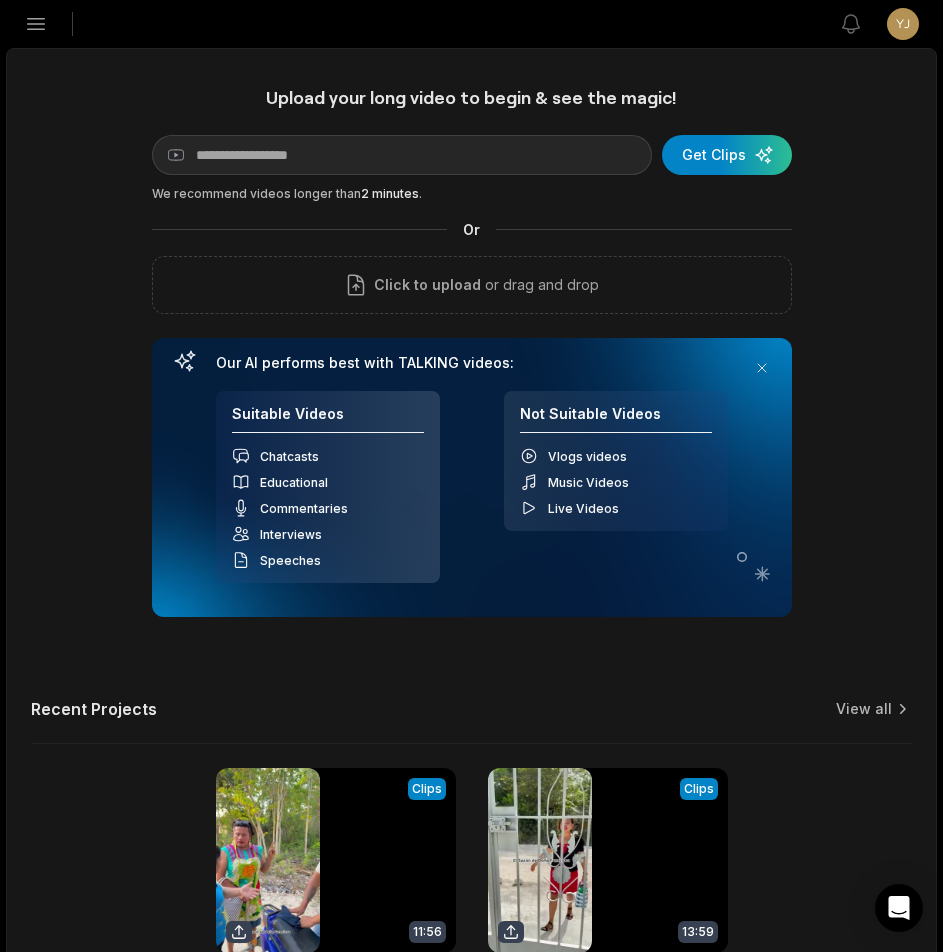 click on "Open sidebar" at bounding box center [36, 24] 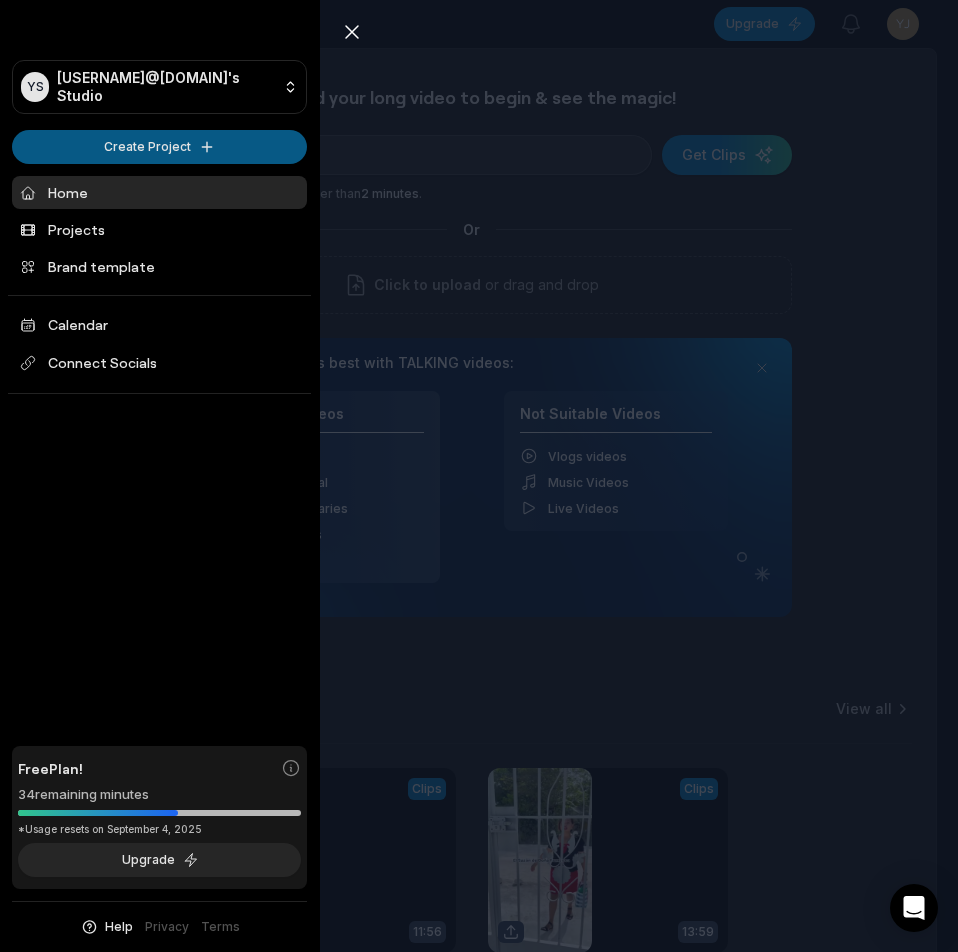 click on "YS [USERNAME]@[DOMAIN]'s Studio Create Project Home Projects Brand template Calendar Connect Socials Free Plan! 34 remaining minutes *Usage resets on [MONTH] [DAY], [YEAR] Upgrade Help Privacy Terms Open sidebar Upgrade View notifications Open user menu Upload your long video to begin & see the magic! YouTube link Get Clips We recommend videos longer than 2 minutes . Or Click to upload or drag and drop Our AI performs best with TALKING videos: Suitable Videos Chatcasts Educational Commentaries Interviews Speeches Not Suitable Videos Vlogs videos Music Videos Live Videos Recent Projects View all View Clips Clips 11:56 El escándalo que armó Doña Cata en la casa del militar Open options 2 hours ago View Clips Clips 13:59 Mande hacer un vestido y me entregaron una carpa de circo Open options 3 hours ago Made with in [CITY] Close sidebar YS [USERNAME]@[DOMAIN]'s Studio Create Project Home Projects Brand template Calendar Connect Socials Free Plan! 34 remaining minutes Upgrade Help" at bounding box center [479, 476] 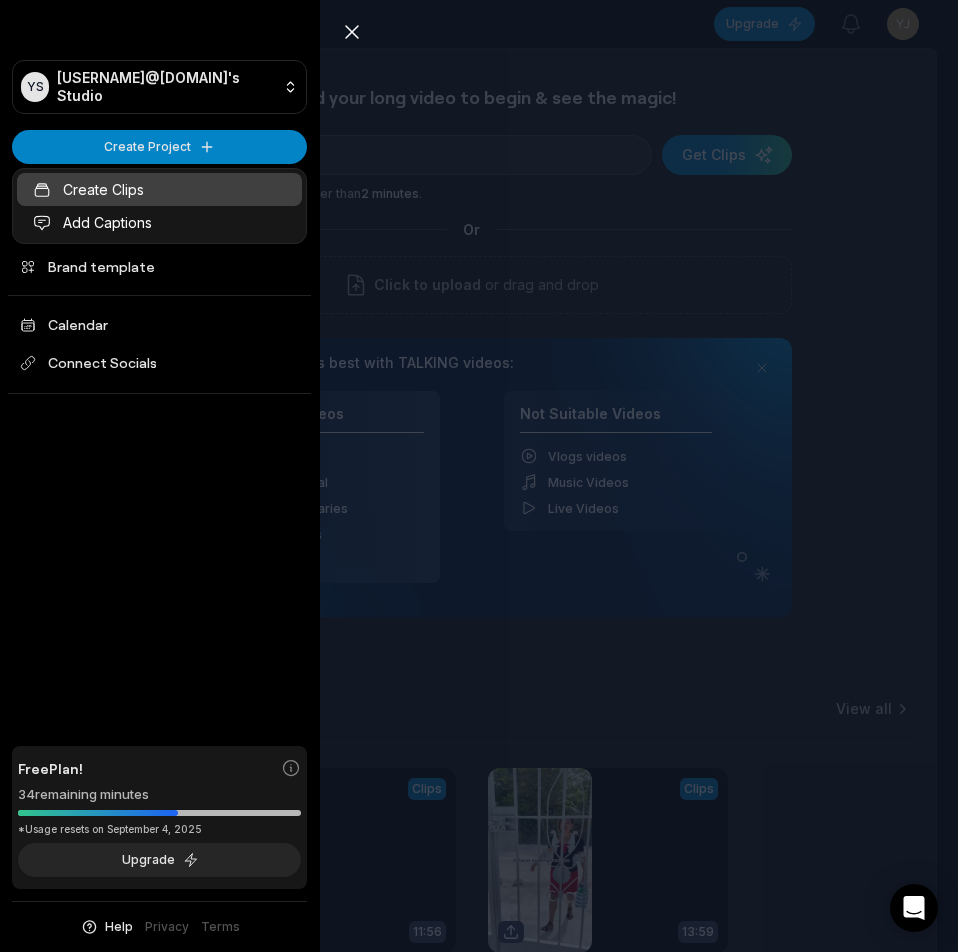 click on "Create Clips" at bounding box center [159, 189] 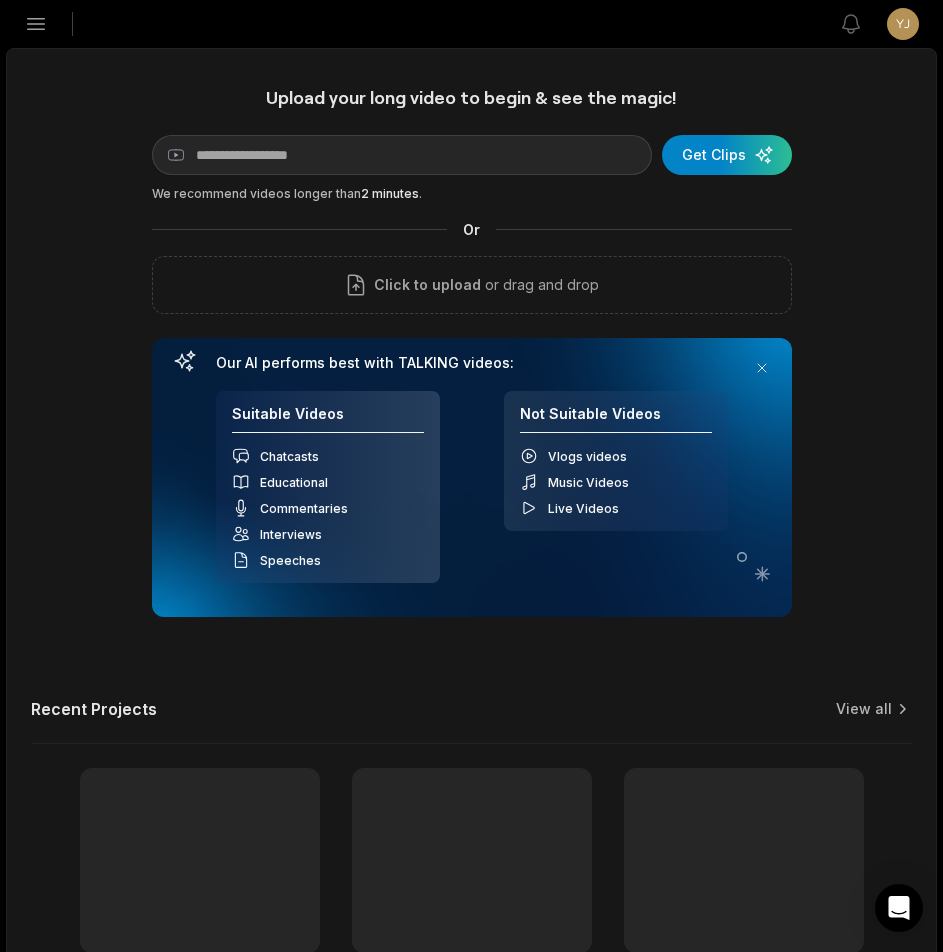 scroll, scrollTop: 0, scrollLeft: 0, axis: both 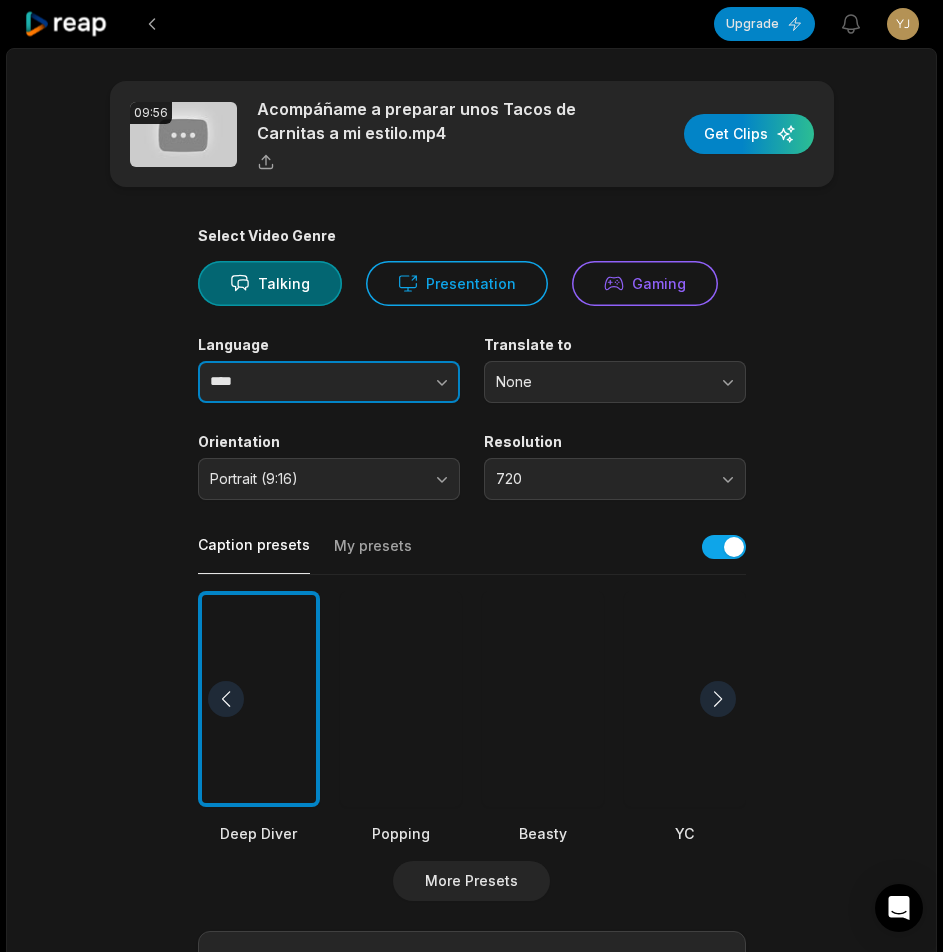 click at bounding box center [402, 382] 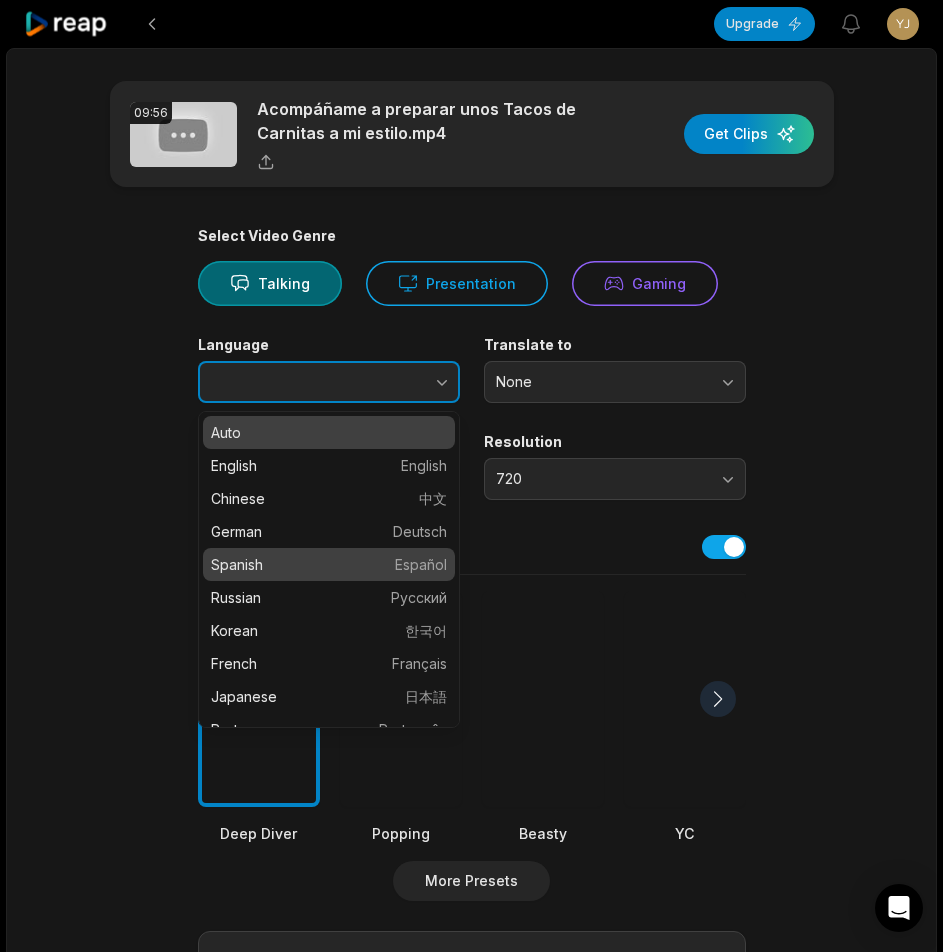 type on "*******" 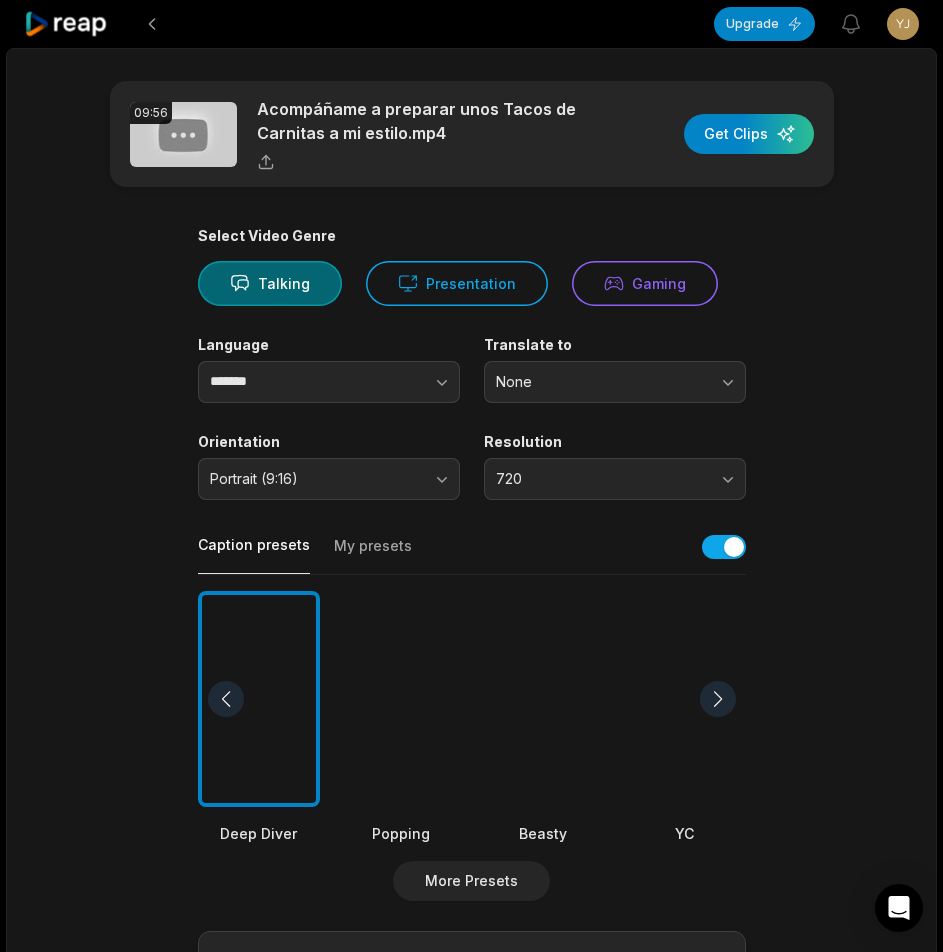 click at bounding box center (543, 699) 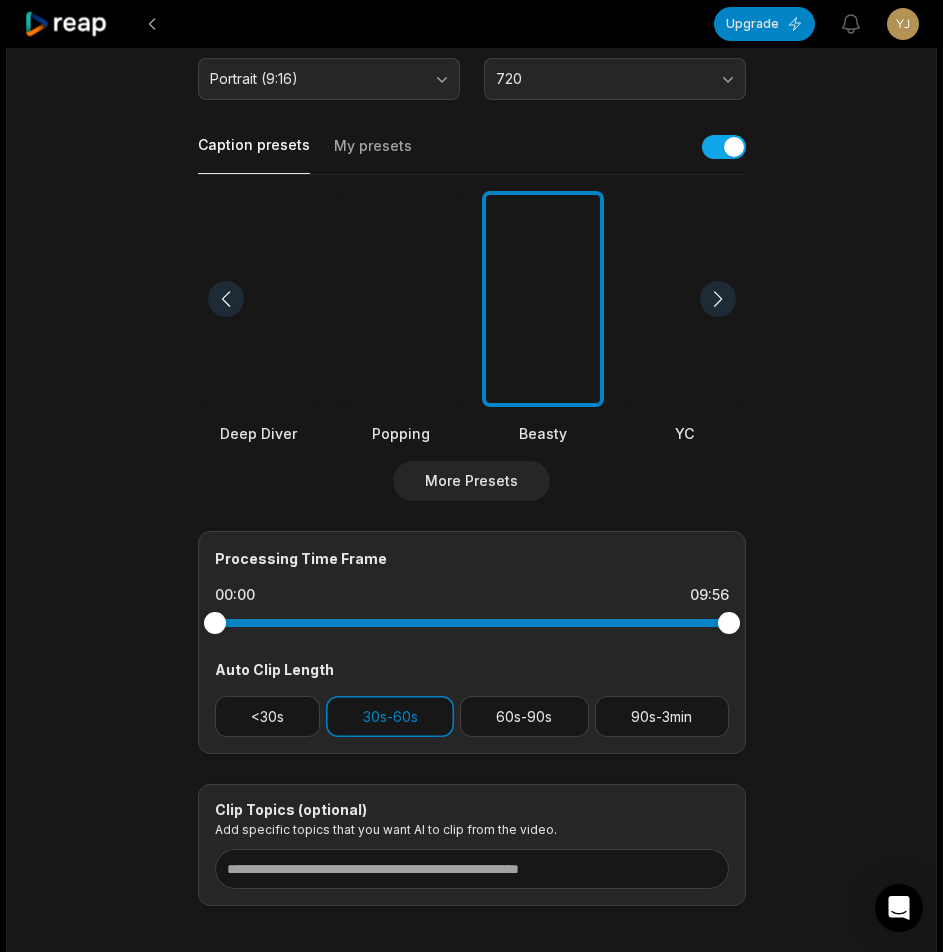 scroll, scrollTop: 498, scrollLeft: 0, axis: vertical 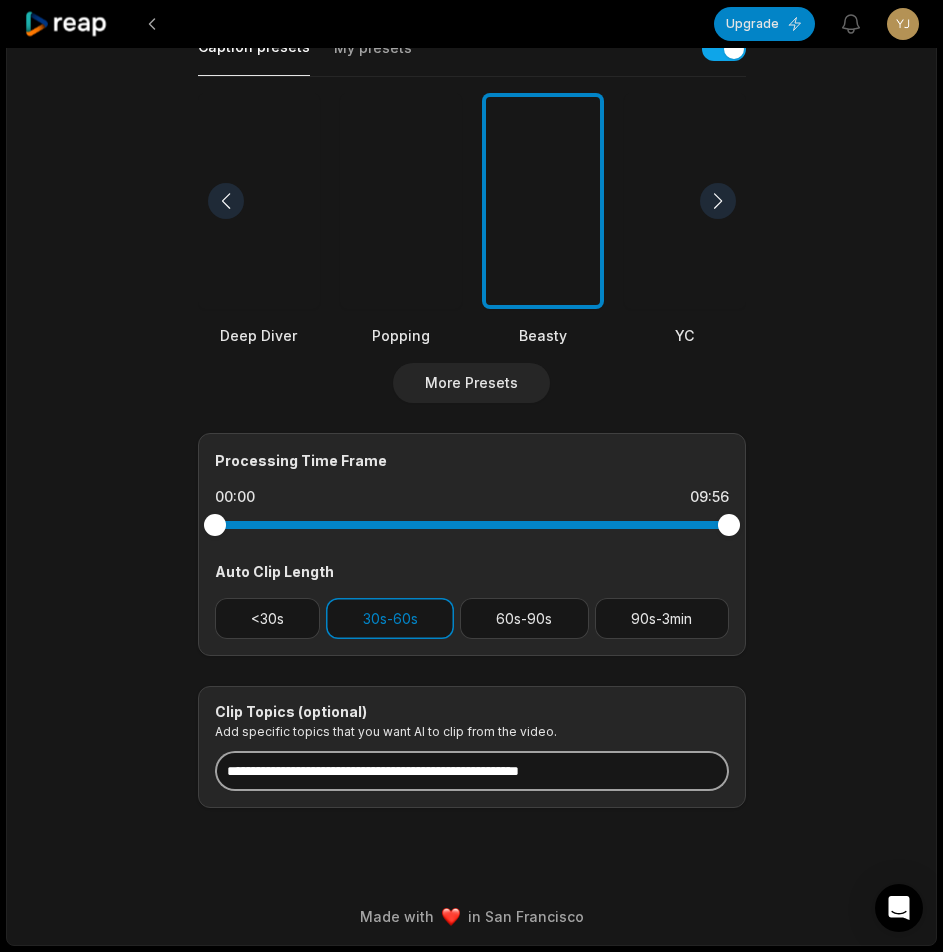 click at bounding box center [472, 771] 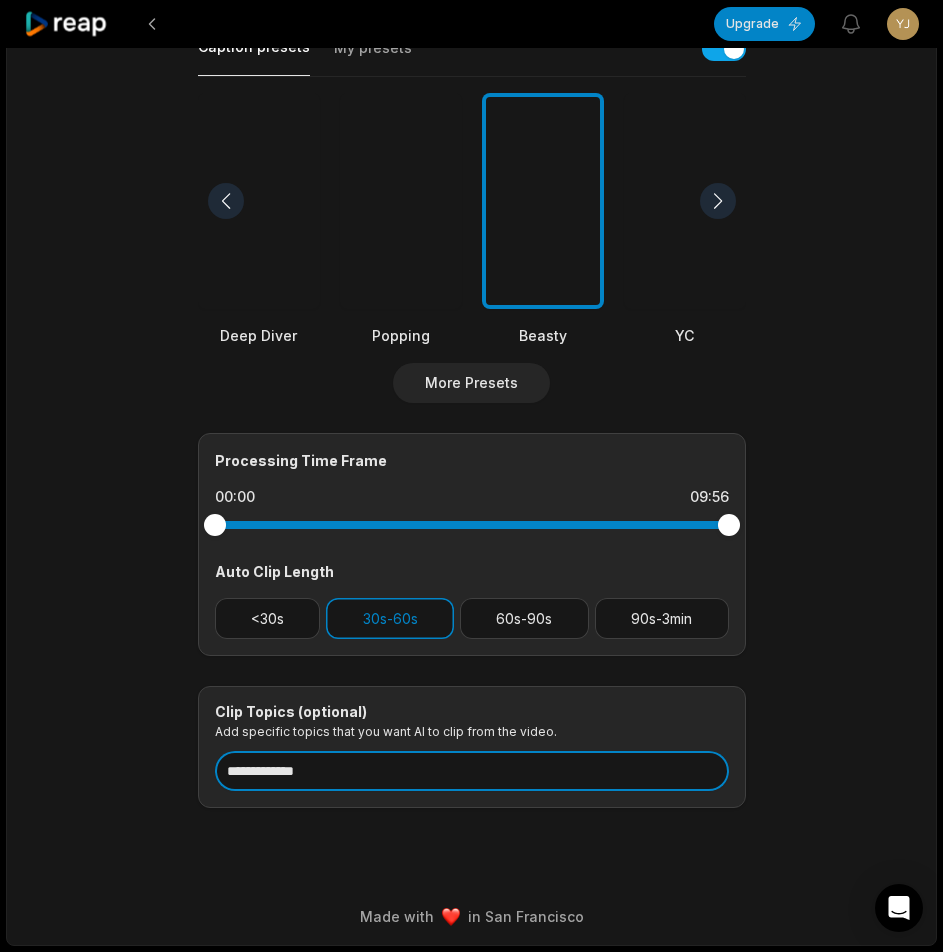 type on "**********" 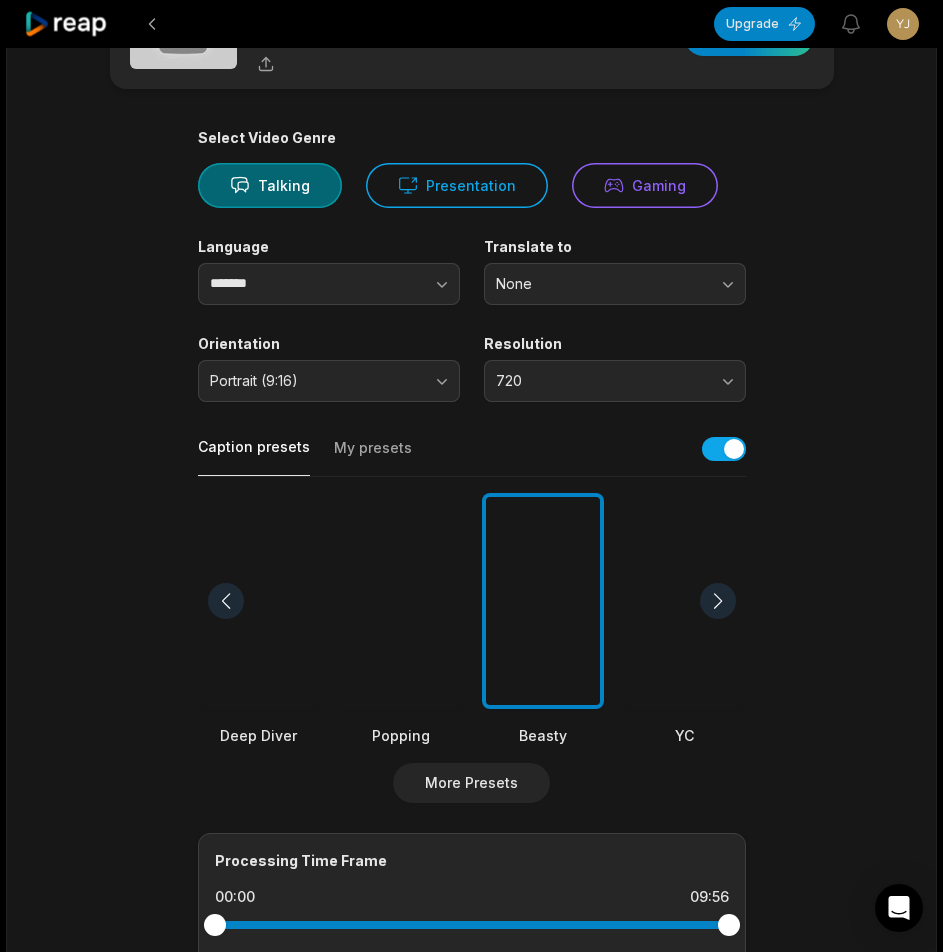 scroll, scrollTop: 0, scrollLeft: 0, axis: both 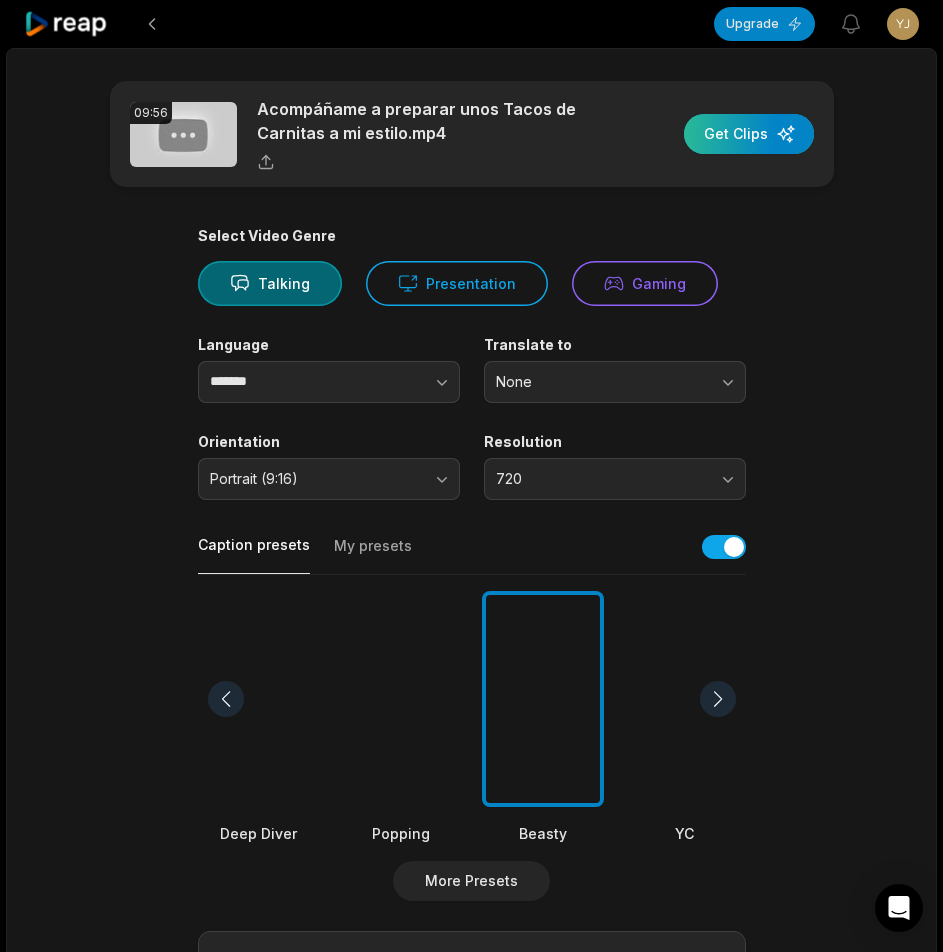 drag, startPoint x: 735, startPoint y: 129, endPoint x: 746, endPoint y: 132, distance: 11.401754 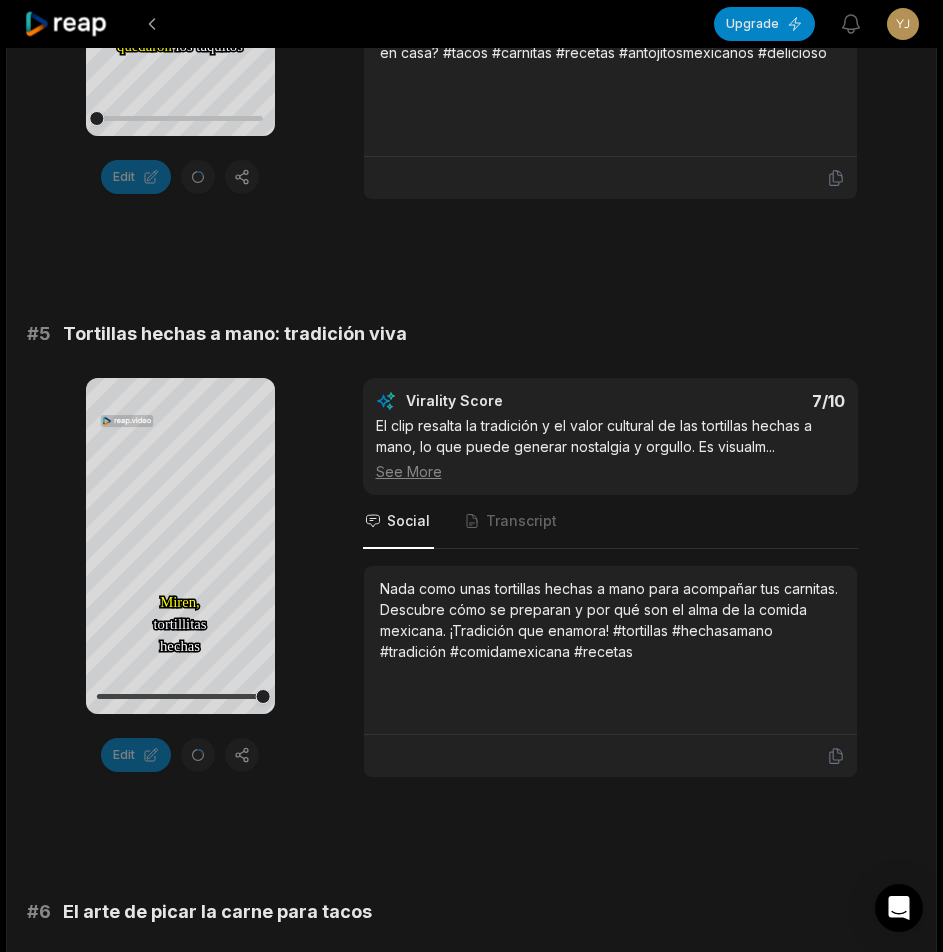 scroll, scrollTop: 2800, scrollLeft: 0, axis: vertical 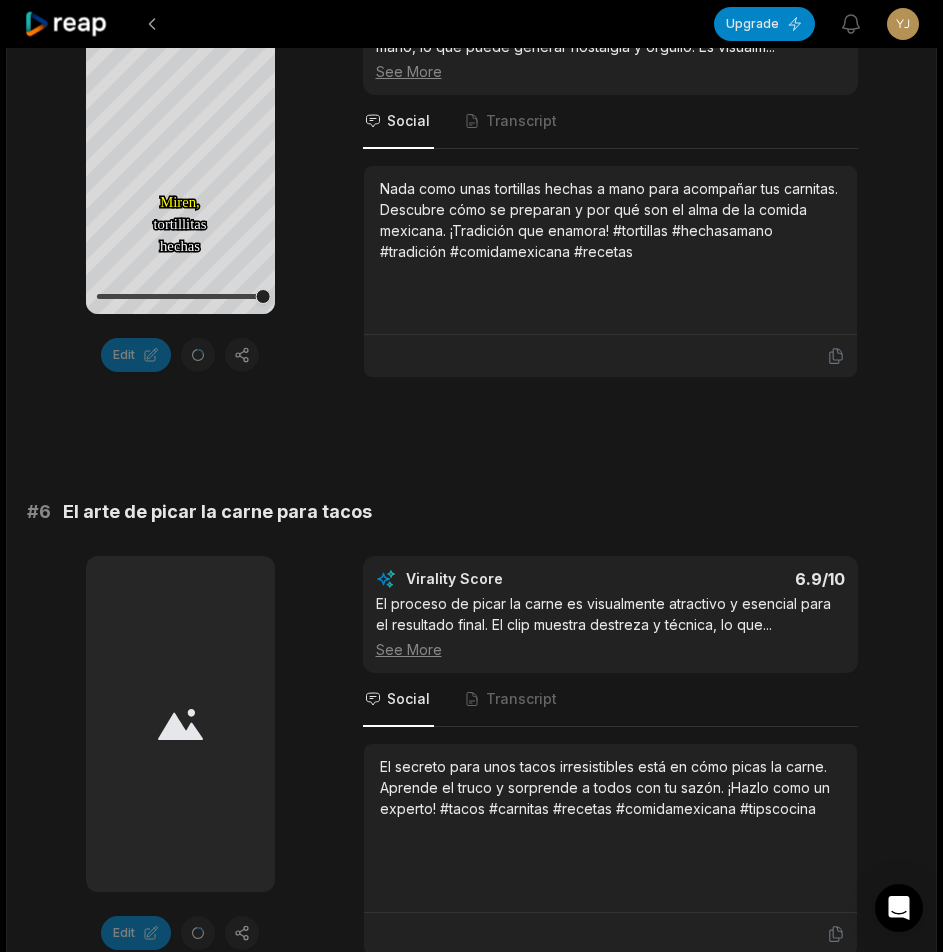 click 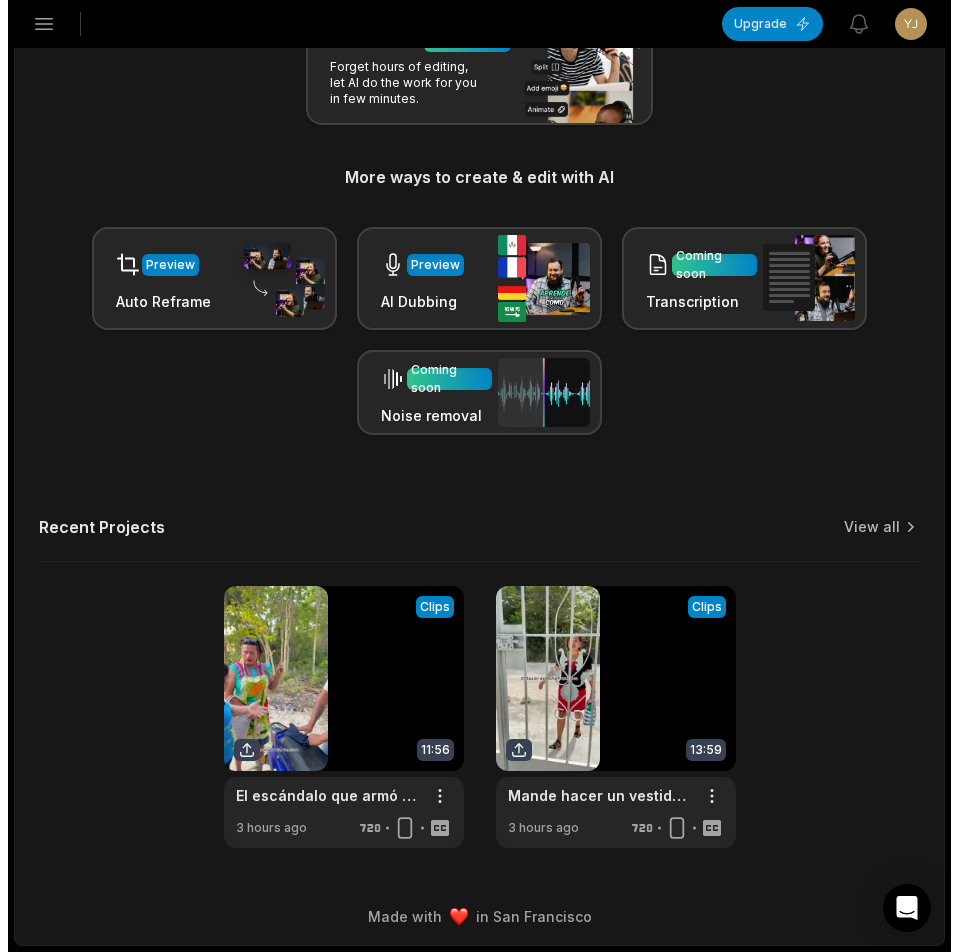 scroll, scrollTop: 0, scrollLeft: 0, axis: both 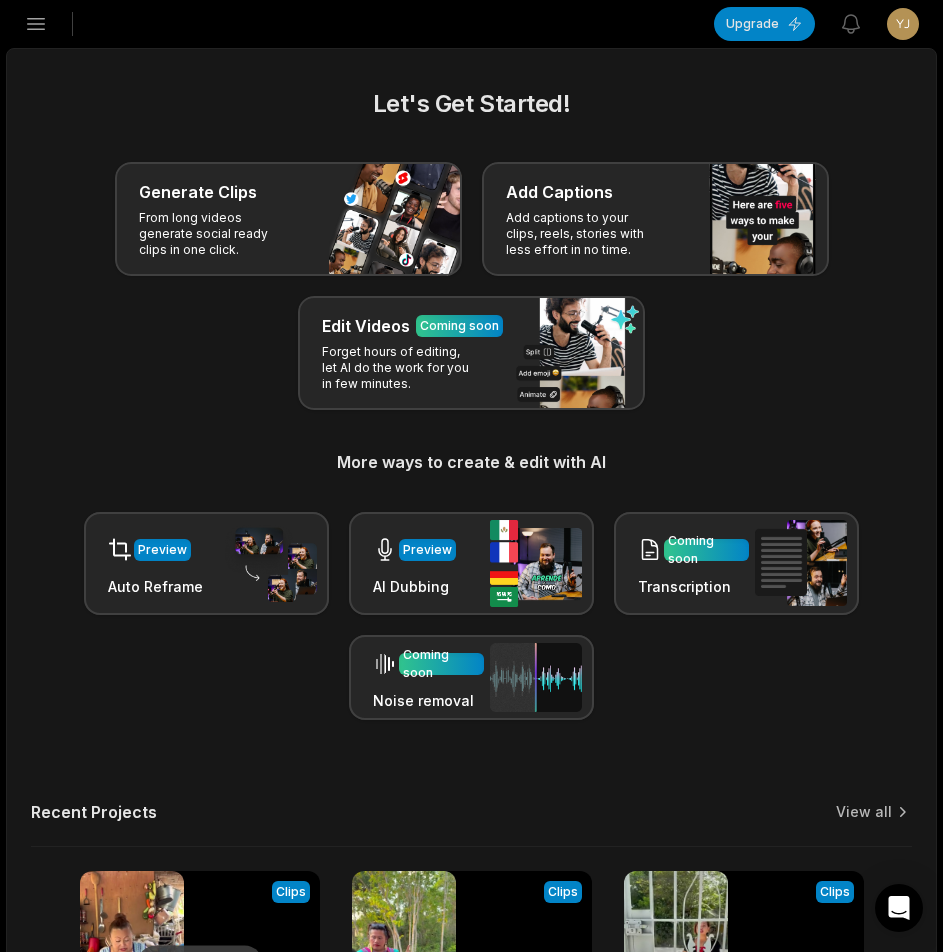 click 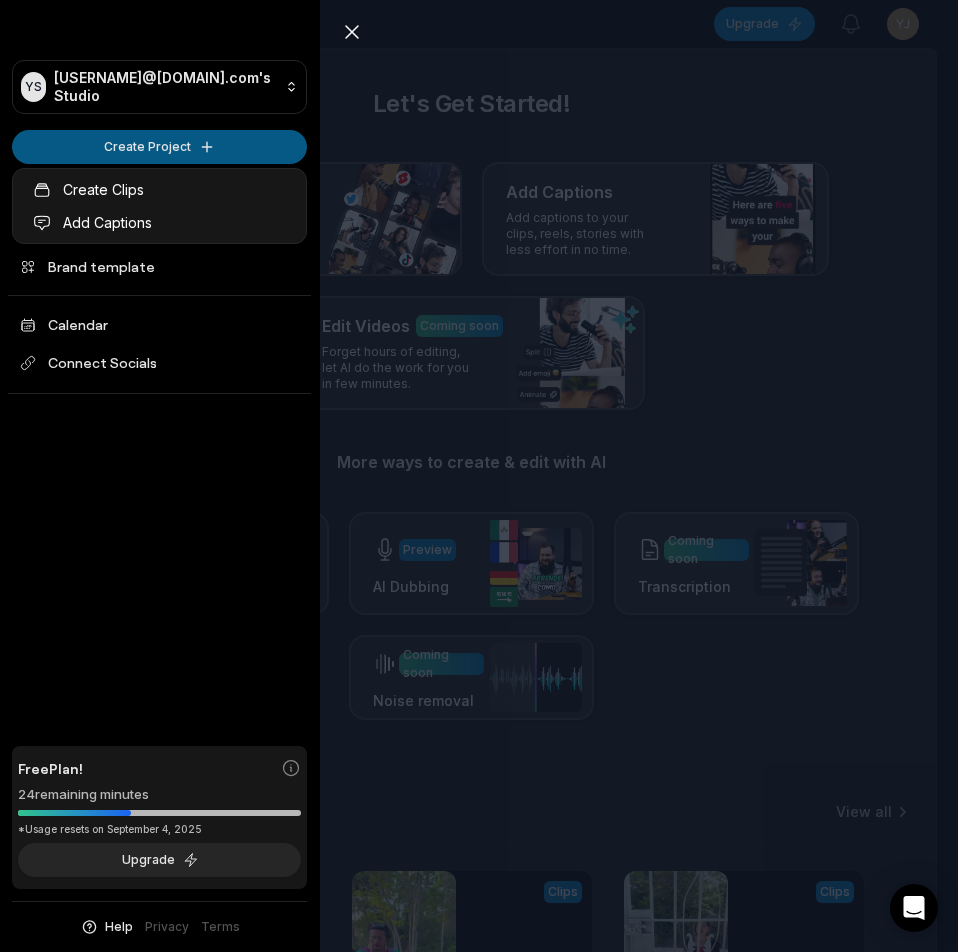 click on "YS Yjzspthl@telegmail.com's Studio Create Project Home Projects Brand template Calendar Connect Socials Free  Plan! 24  remaining minutes *Usage resets on September 4, 2025 Upgrade Help Privacy Terms Open sidebar Upgrade View notifications Open user menu   Let's Get Started! Generate Clips From long videos generate social ready clips in one click. Add Captions Add captions to your clips, reels, stories with less effort in no time. Edit Videos Coming soon Forget hours of editing, let AI do the work for you in few minutes. More ways to create & edit with AI Preview Auto Reframe Preview AI Dubbing Coming soon Transcription Coming soon Noise removal Recent Projects View all Processing Clips 09:56 Acompáñame a preparar unos Tacos de Carnitas a mi estilo Open options 15 minutes ago View Clips Clips 11:56 El escándalo que armó Doña Cata en la casa del militar Open options 3 hours ago View Clips Clips 13:59 Mande hacer un vestido y me entregaron una carpa de circo Open options 3 hours ago Made with
YS" at bounding box center (479, 476) 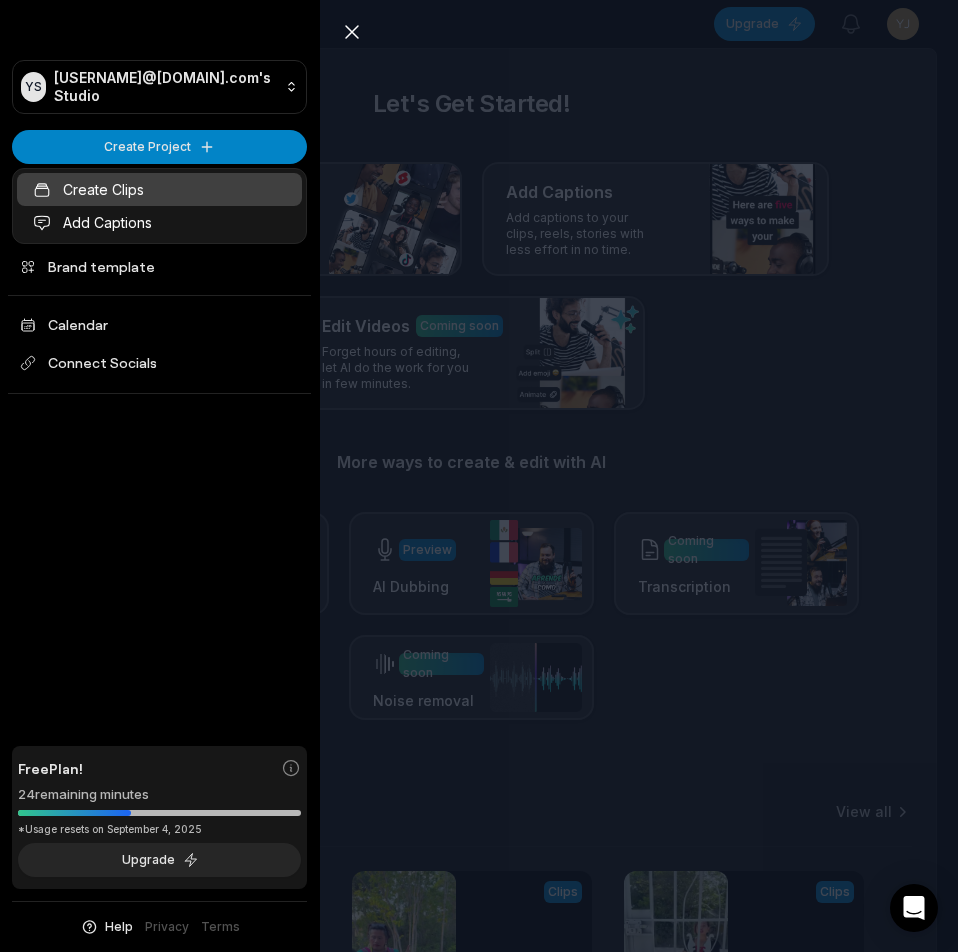 click on "Create Clips" at bounding box center (159, 189) 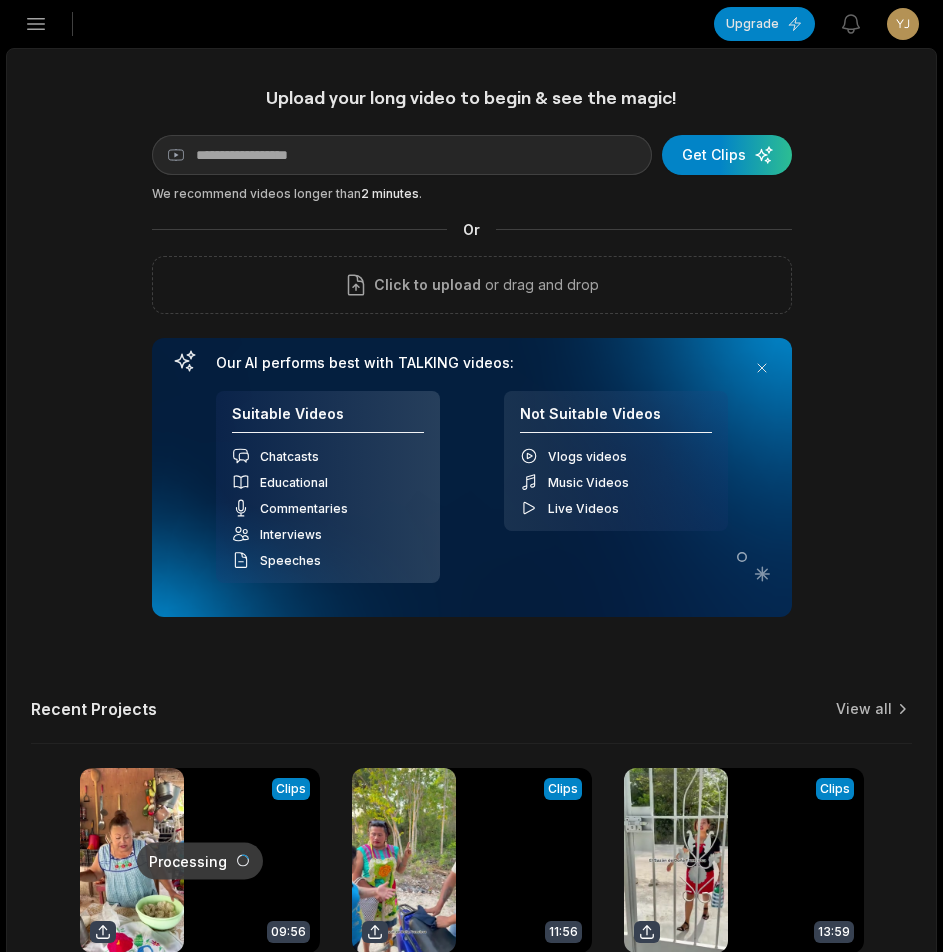 scroll, scrollTop: 0, scrollLeft: 0, axis: both 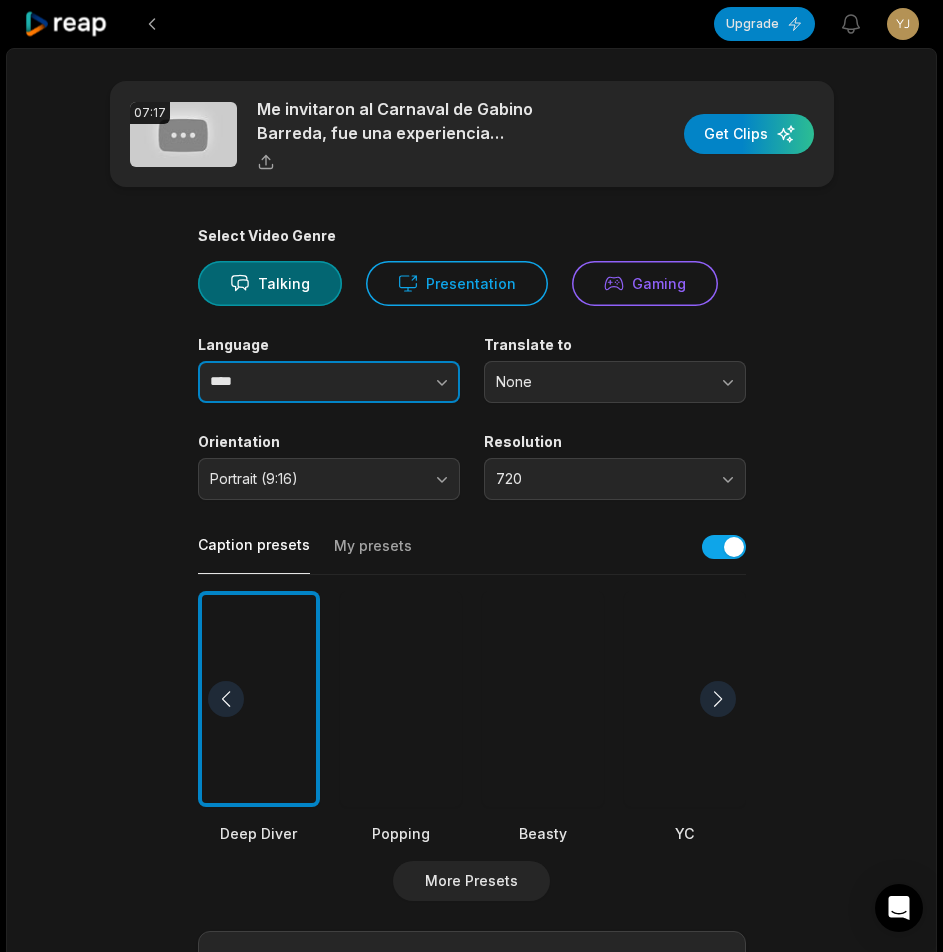 click on "****" at bounding box center [329, 382] 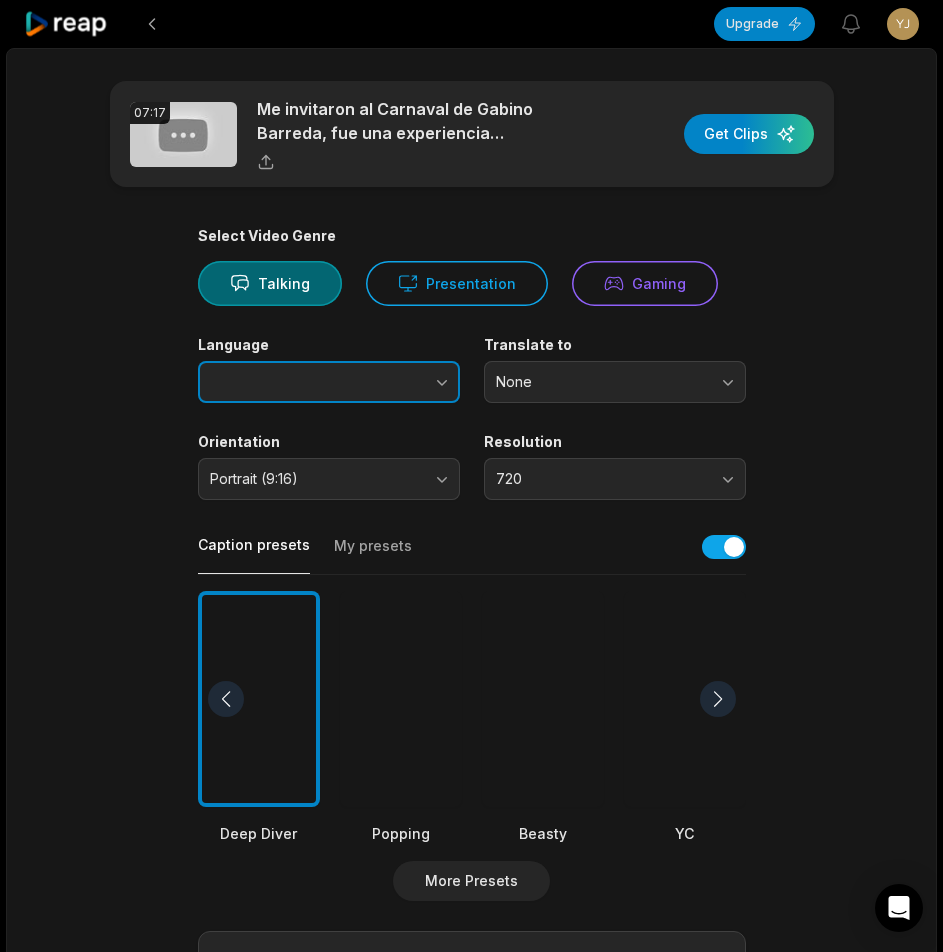 click at bounding box center (402, 382) 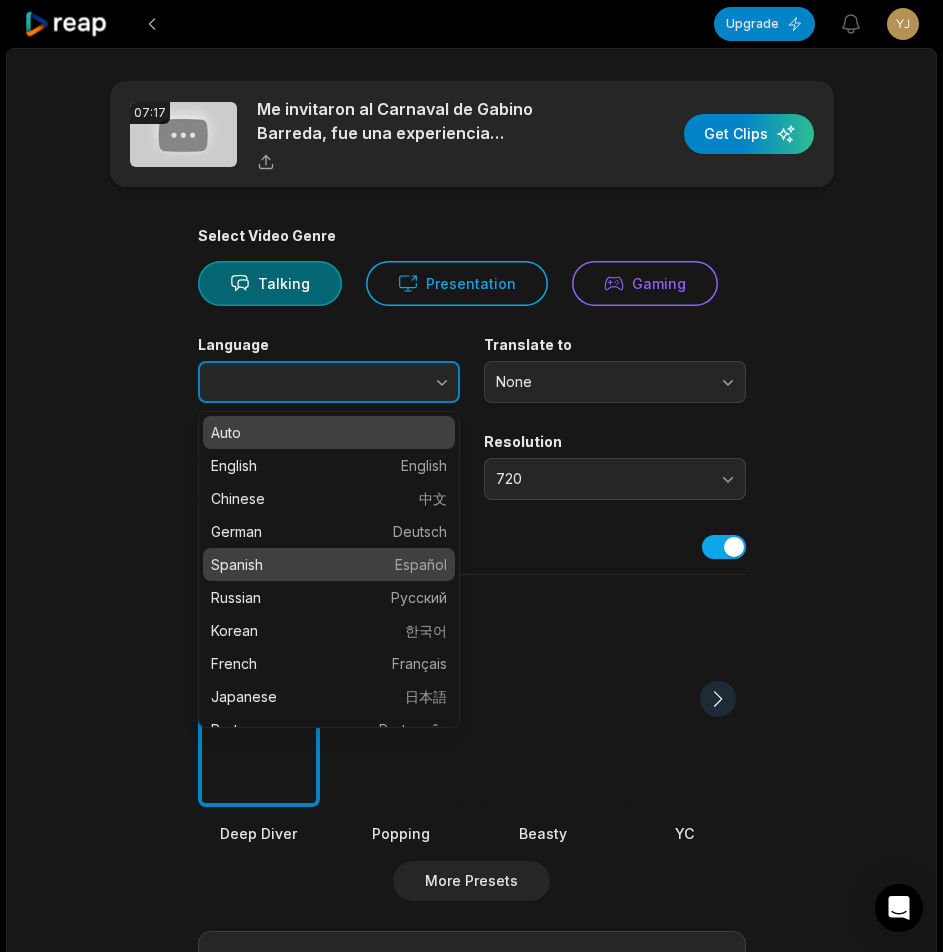 type on "*******" 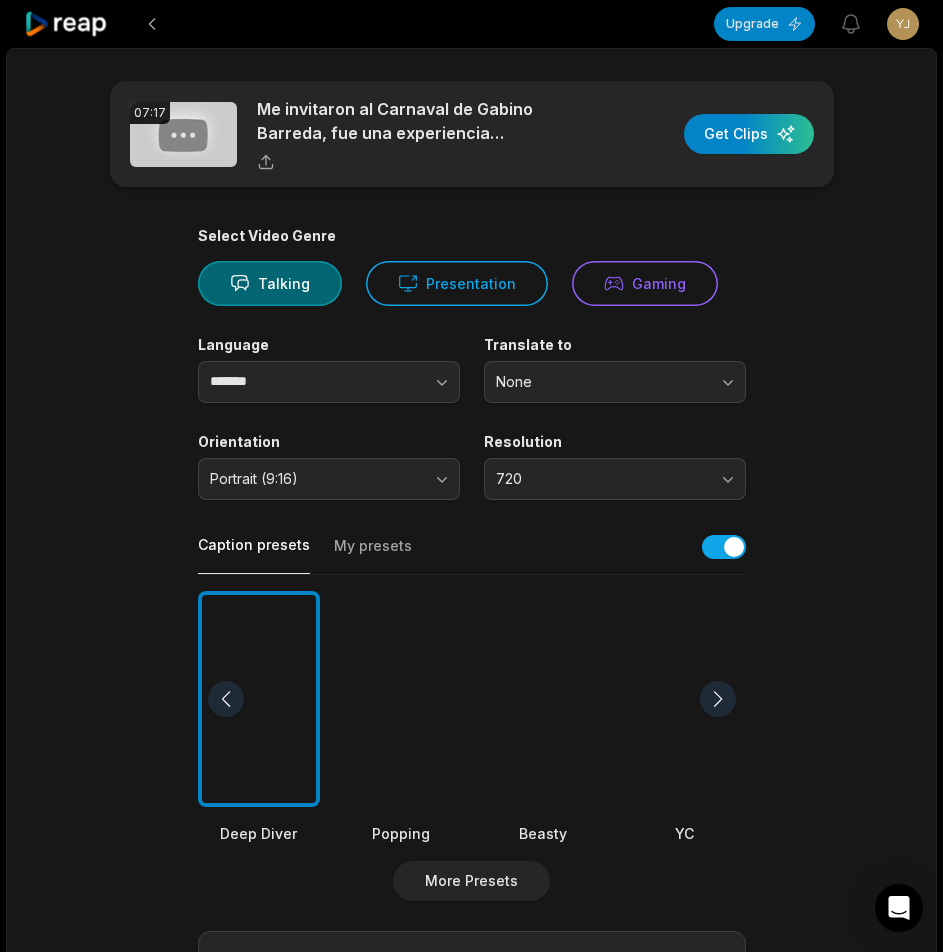 click at bounding box center [543, 699] 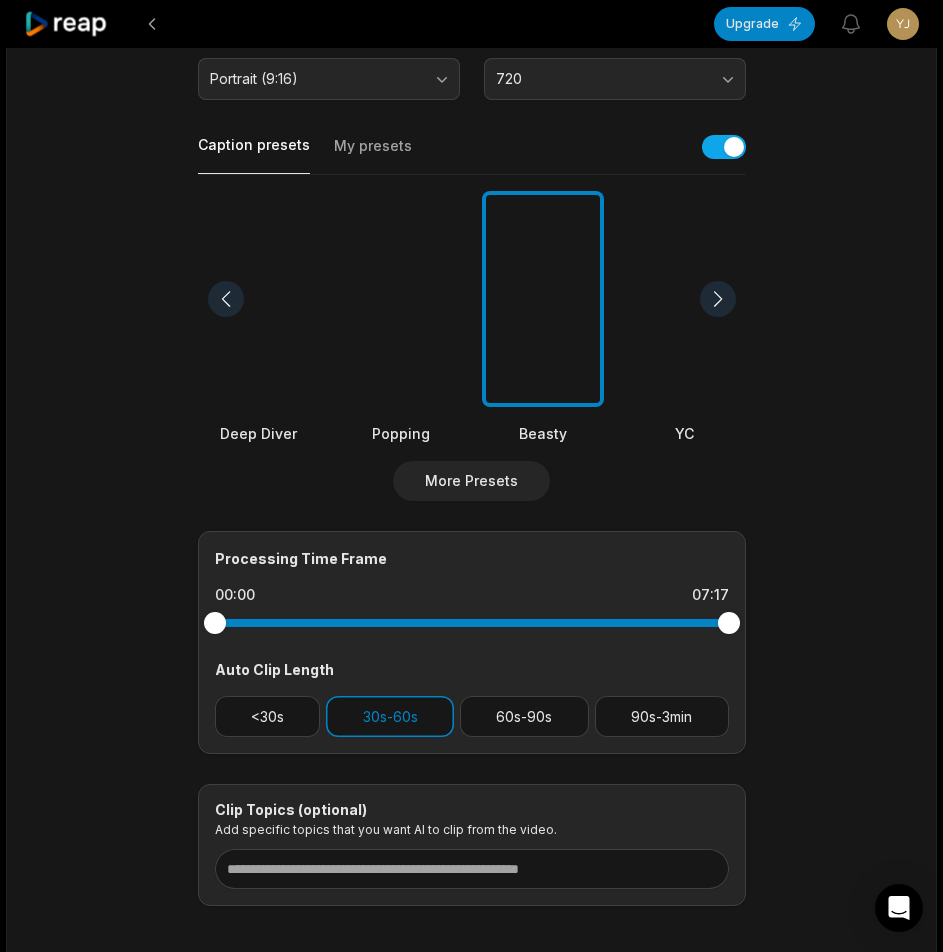 scroll, scrollTop: 498, scrollLeft: 0, axis: vertical 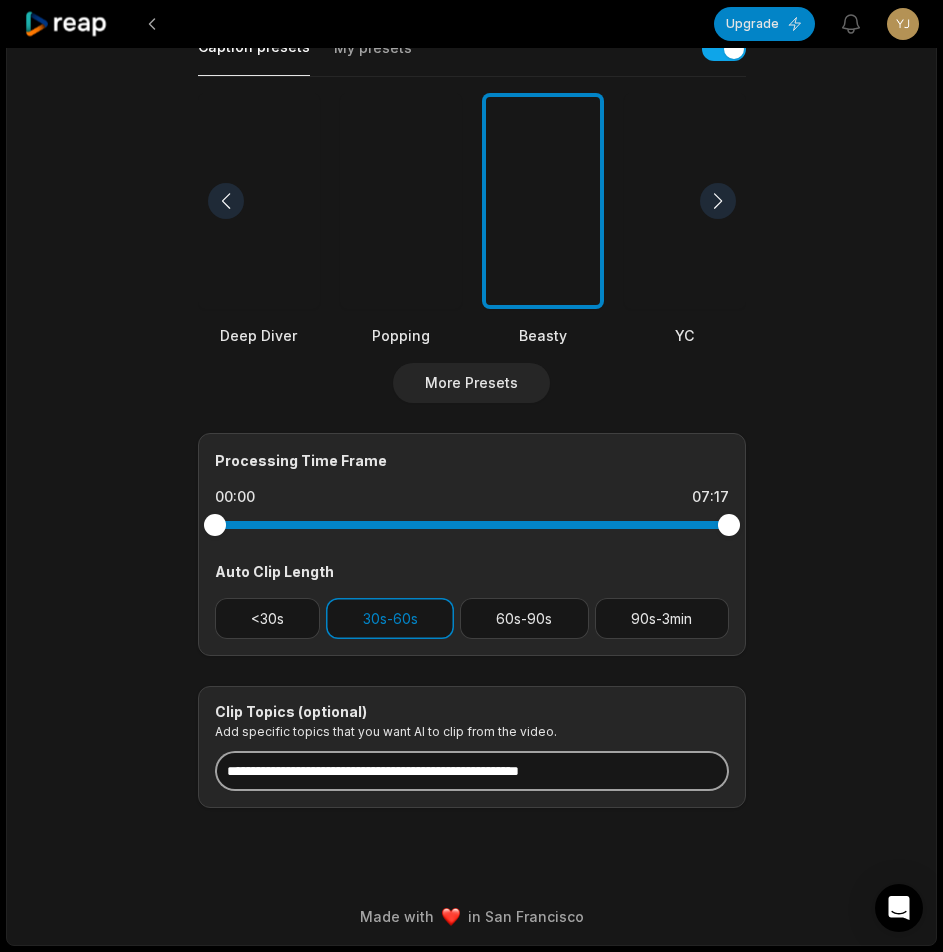 click at bounding box center (472, 771) 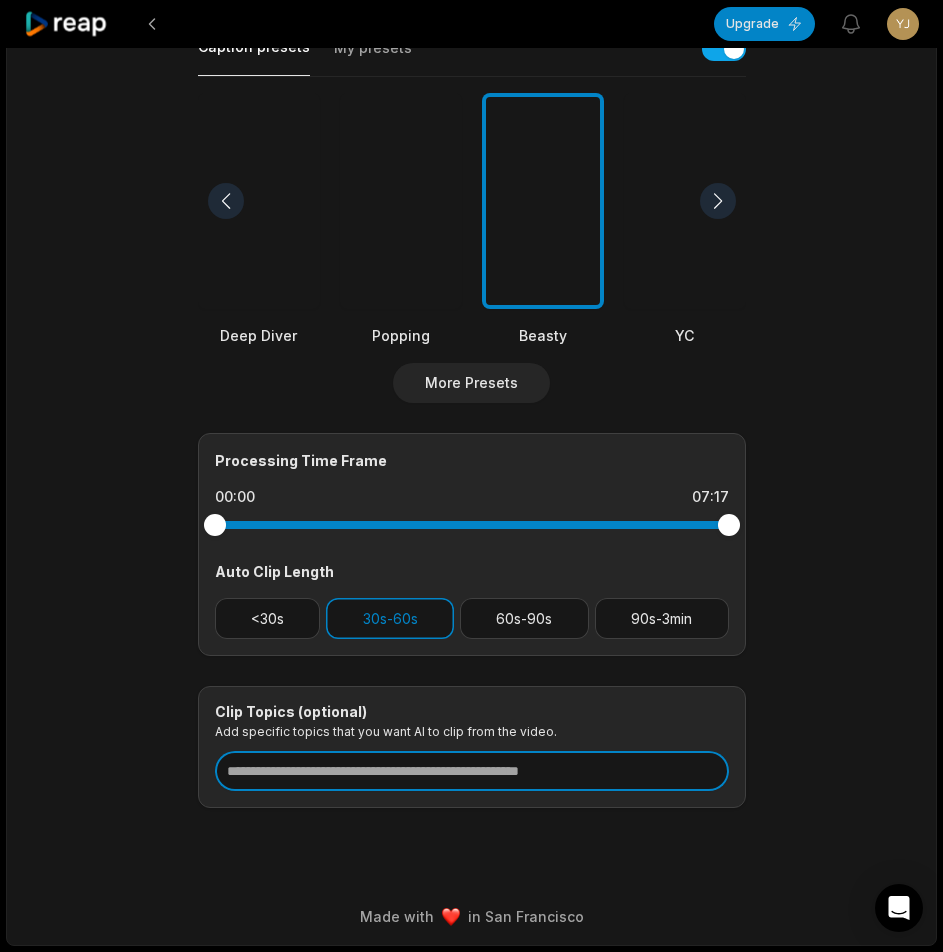 paste on "**********" 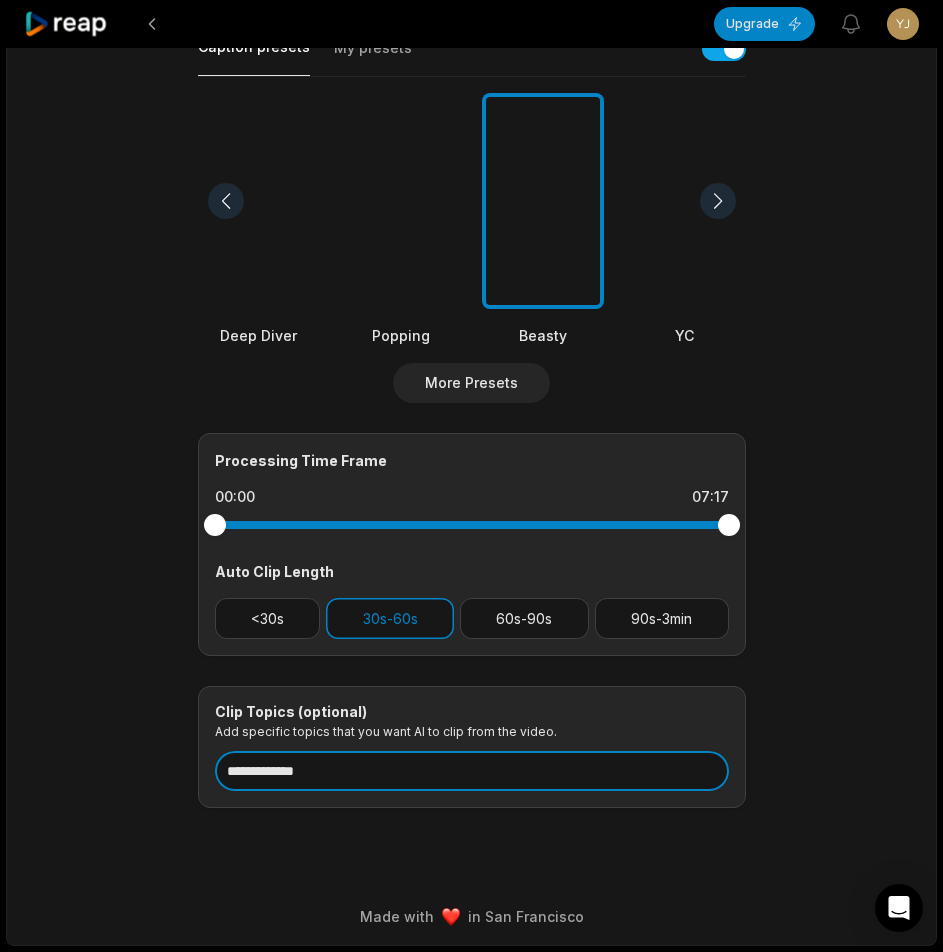 scroll, scrollTop: 0, scrollLeft: 0, axis: both 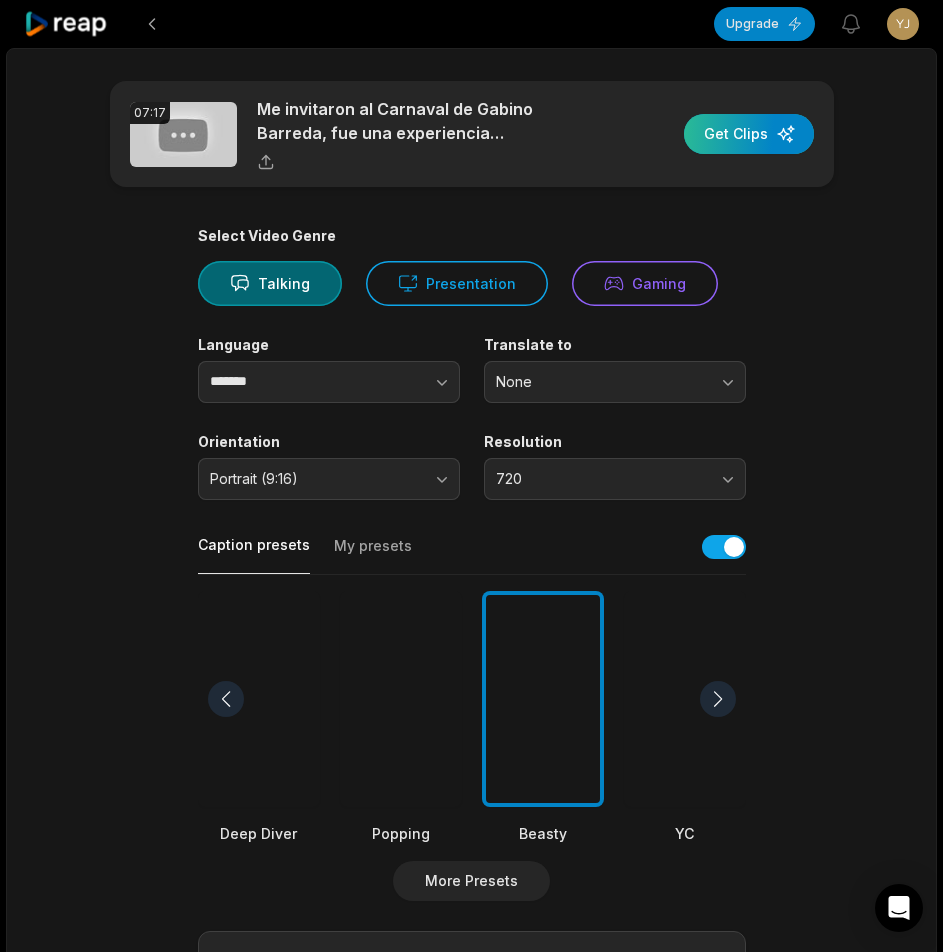 type on "**********" 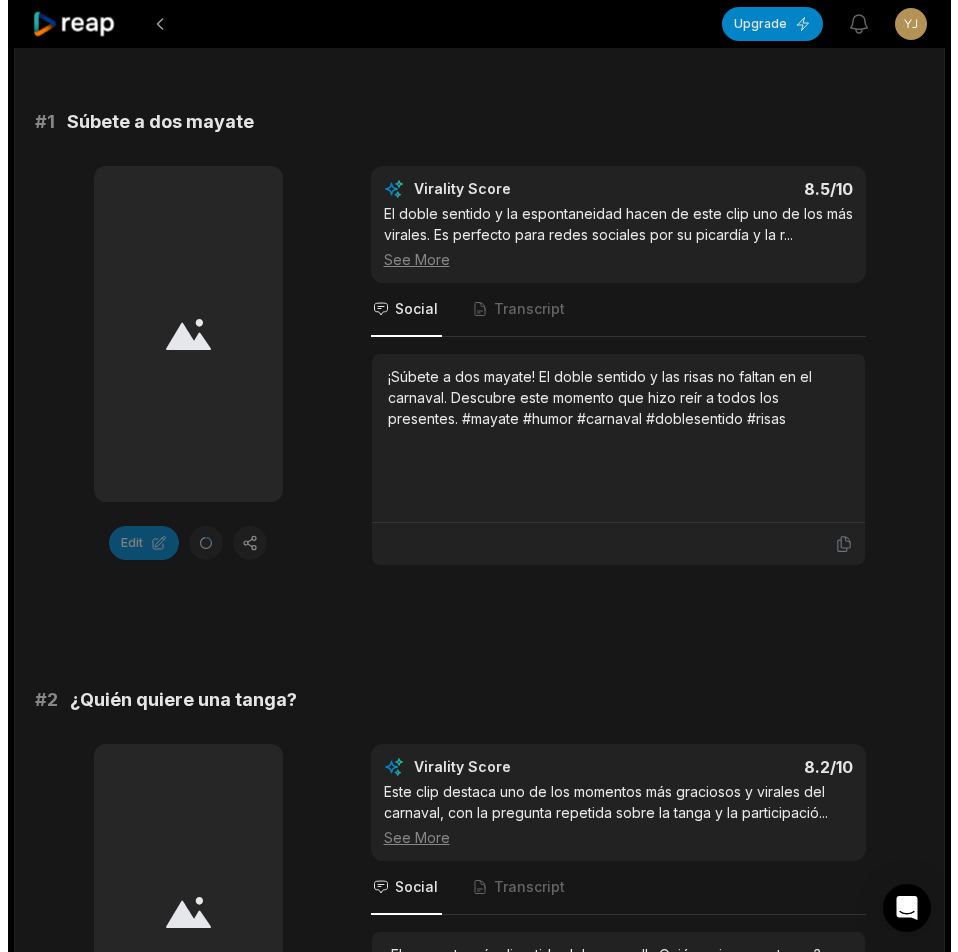 scroll, scrollTop: 0, scrollLeft: 0, axis: both 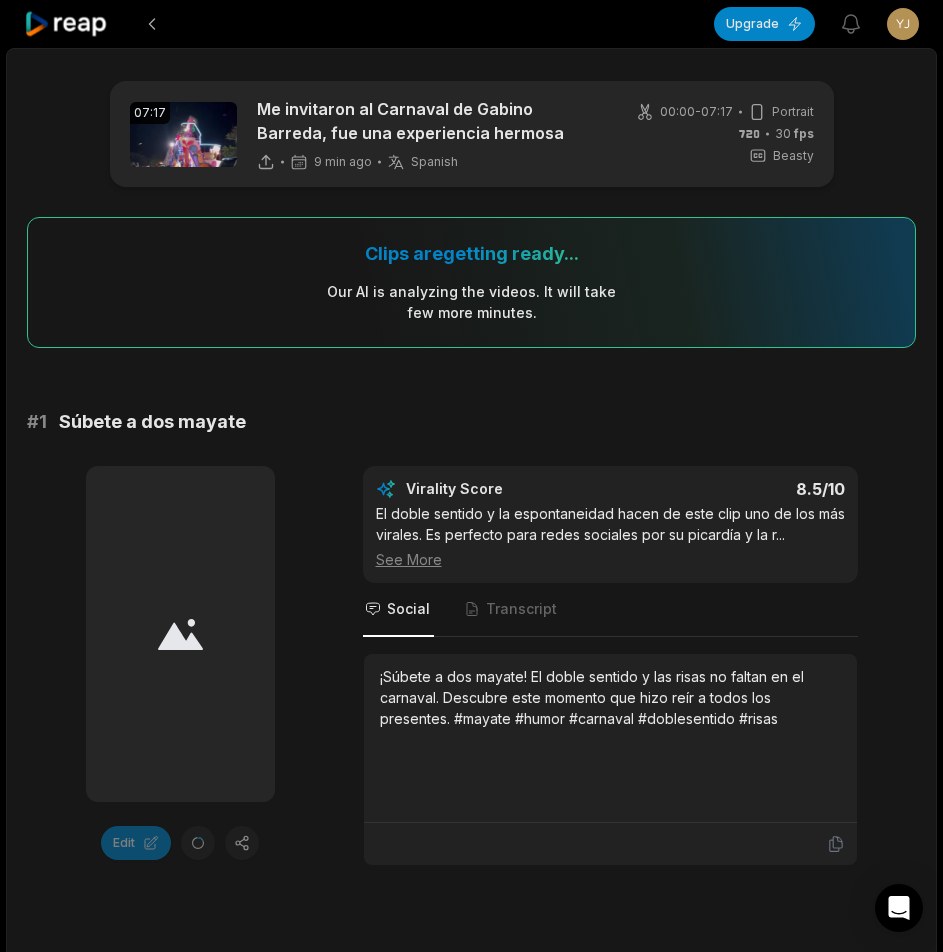 click 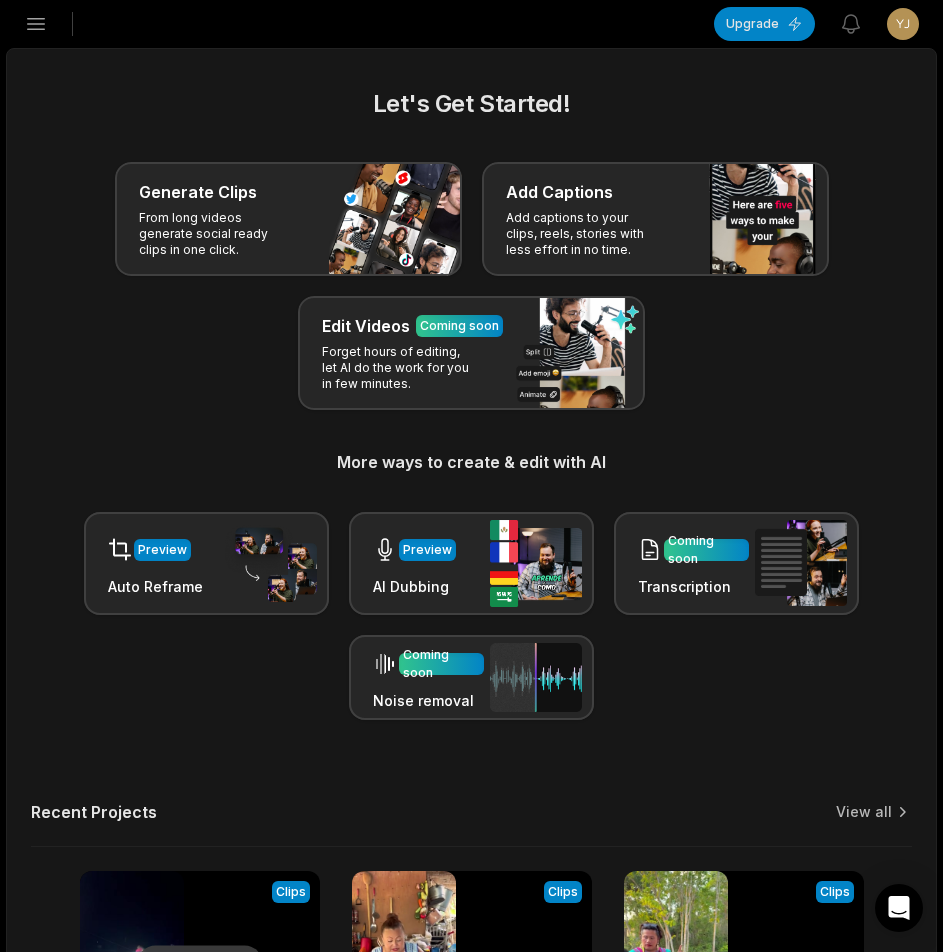 click 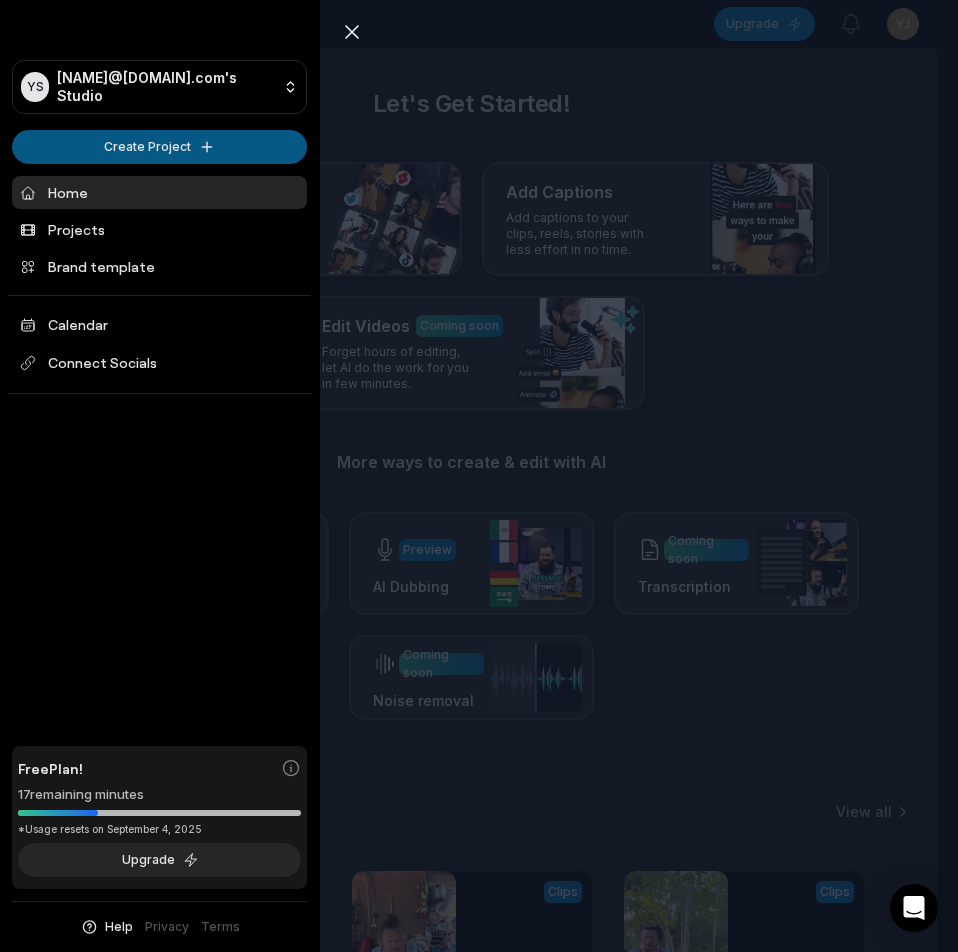 click on "[NAME]@[DOMAIN].com's Studio Create Project Home Projects Brand template Calendar Connect Socials Free Plan! 17 remaining minutes *Usage resets on September 4, 2025 Upgrade Help Privacy Terms Open sidebar Upgrade View notifications Open user menu Let's Get Started! Generate Clips From long videos generate social ready clips in one click. Add Captions Add captions to your clips, reels, stories with less effort in no time. Edit Videos Coming soon Forget hours of editing, let AI do the work for you in few minutes. More ways to create & edit with AI Preview Auto Reframe Preview AI Dubbing Coming soon Transcription Coming soon Noise removal Recent Projects View all Processing Clips 07:17 Me invitaron al Carnaval de Gabino Barreda, fue una experiencia hermosa Open options 9 minutes ago View Clips Clips 09:56 Acompáñame a preparar unos Tacos de Carnitas a mi estilo Open options 29 minutes ago View Clips Clips 11:56 El escándalo que armó Doña Cata en la casa del militar Open options 3 hours ago Clips" at bounding box center [479, 476] 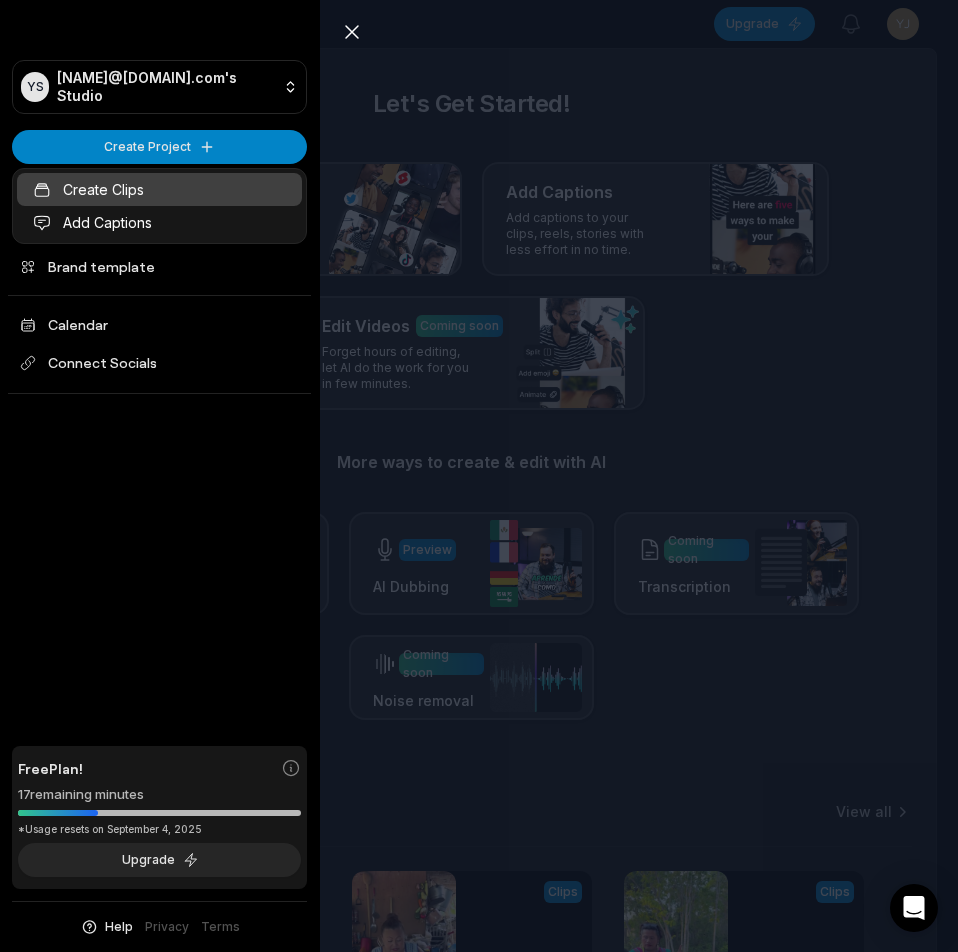 click on "Create Clips" at bounding box center (159, 189) 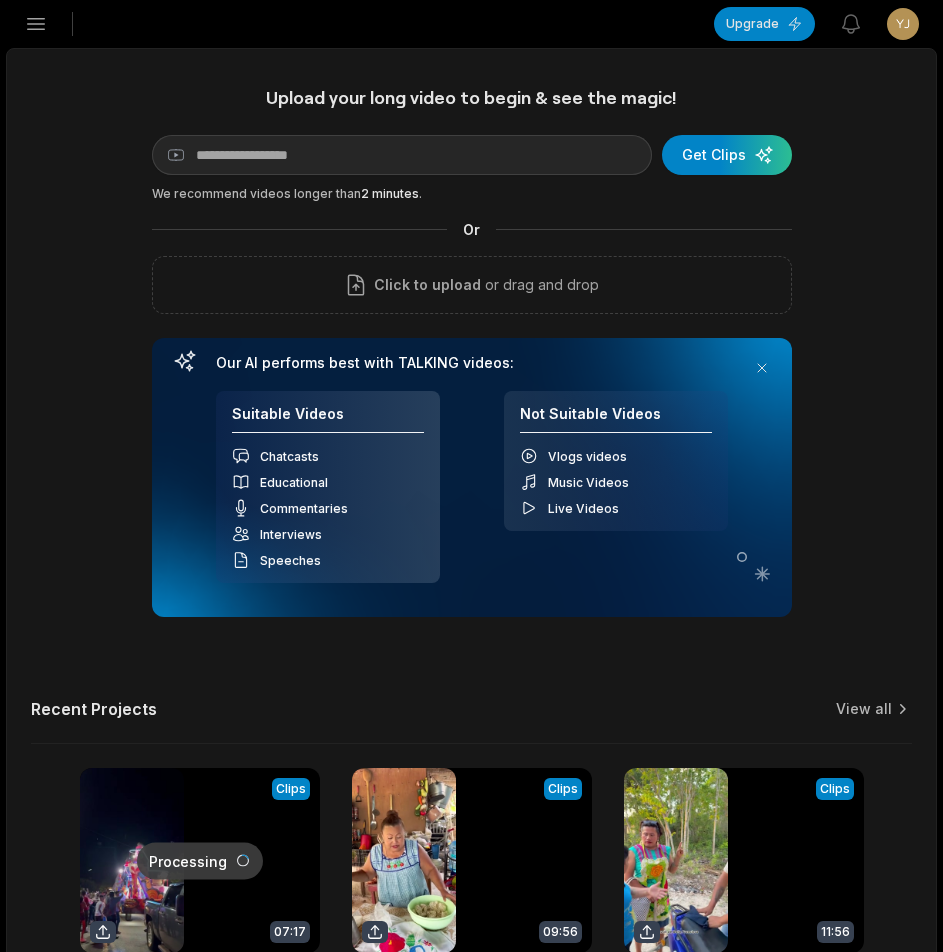 scroll, scrollTop: 0, scrollLeft: 0, axis: both 